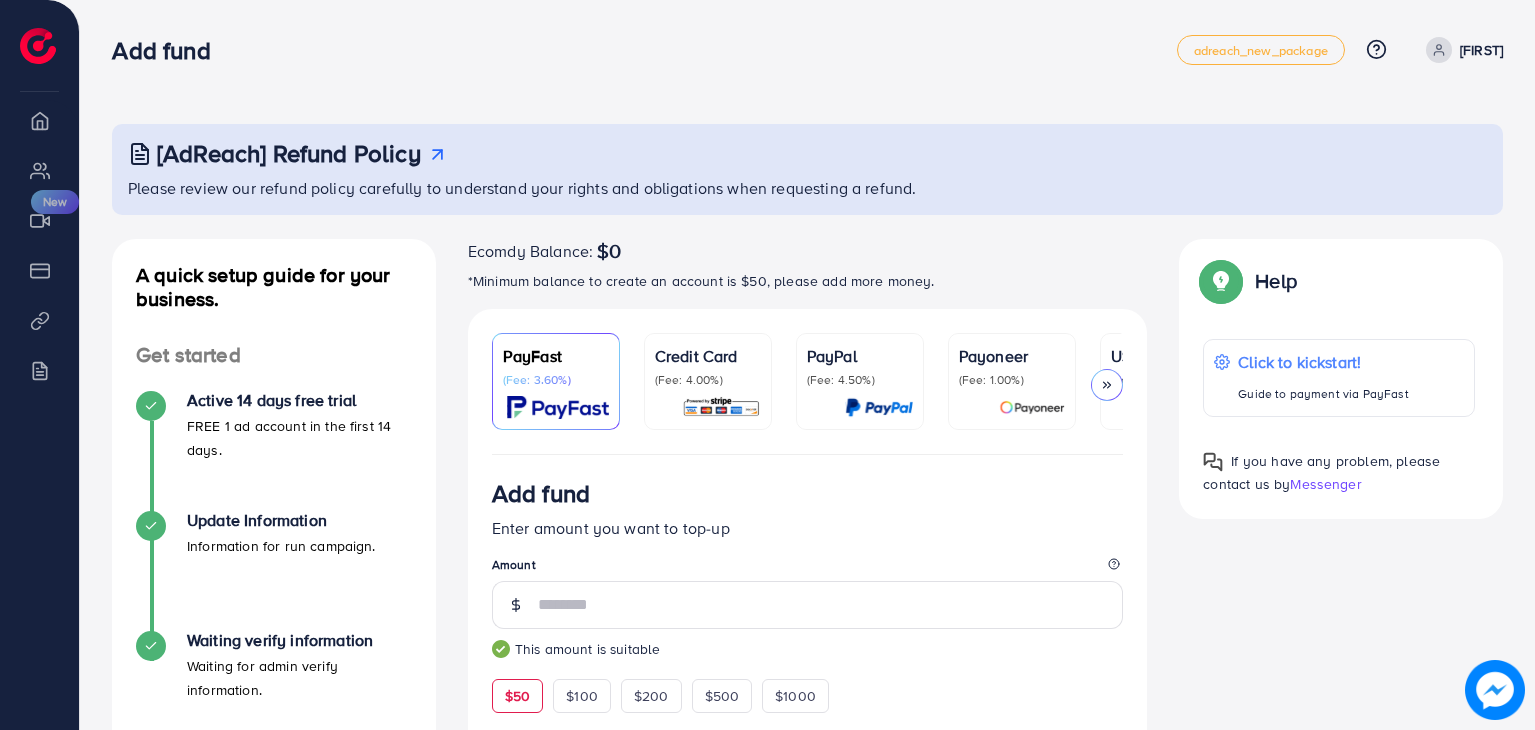 scroll, scrollTop: 493, scrollLeft: 0, axis: vertical 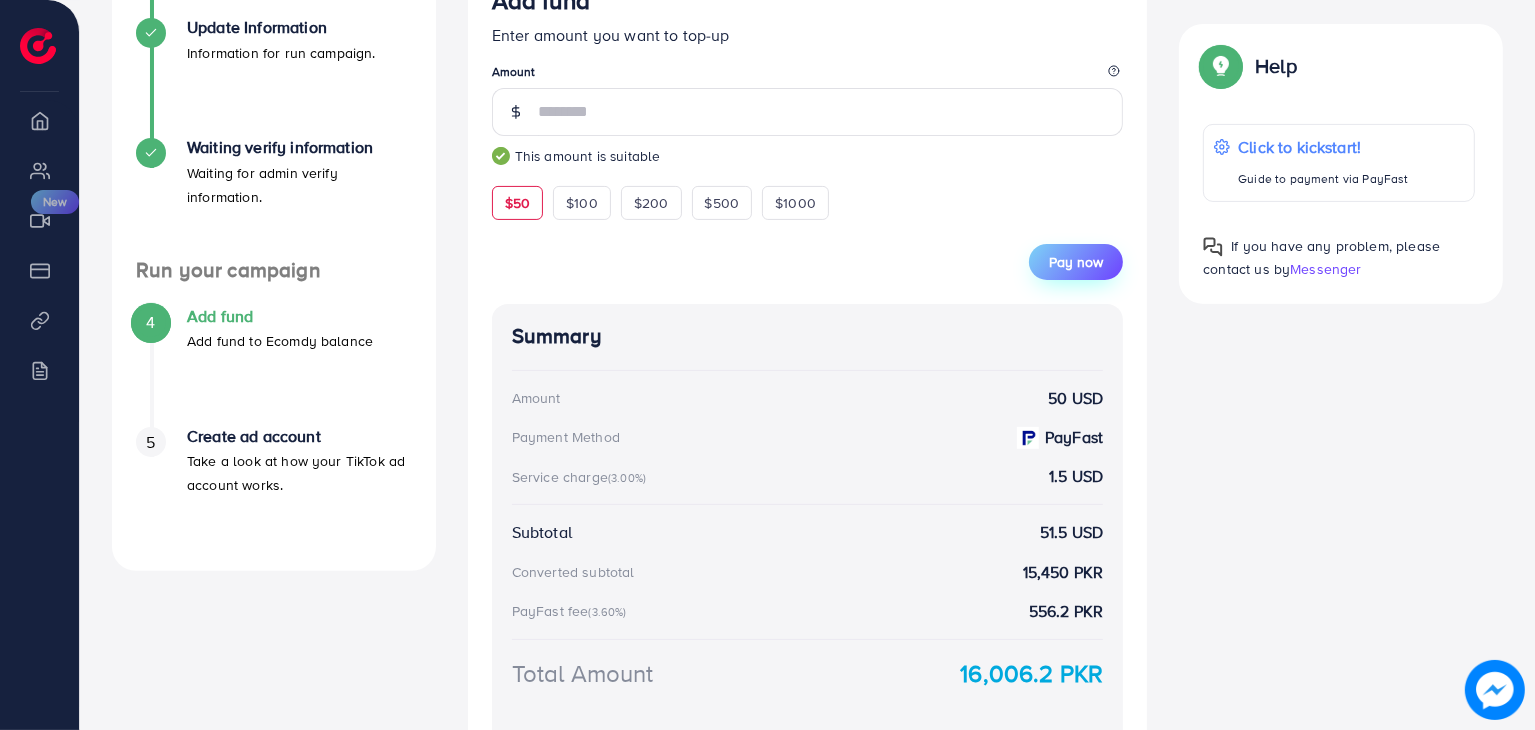 click on "Pay now" at bounding box center (1076, 262) 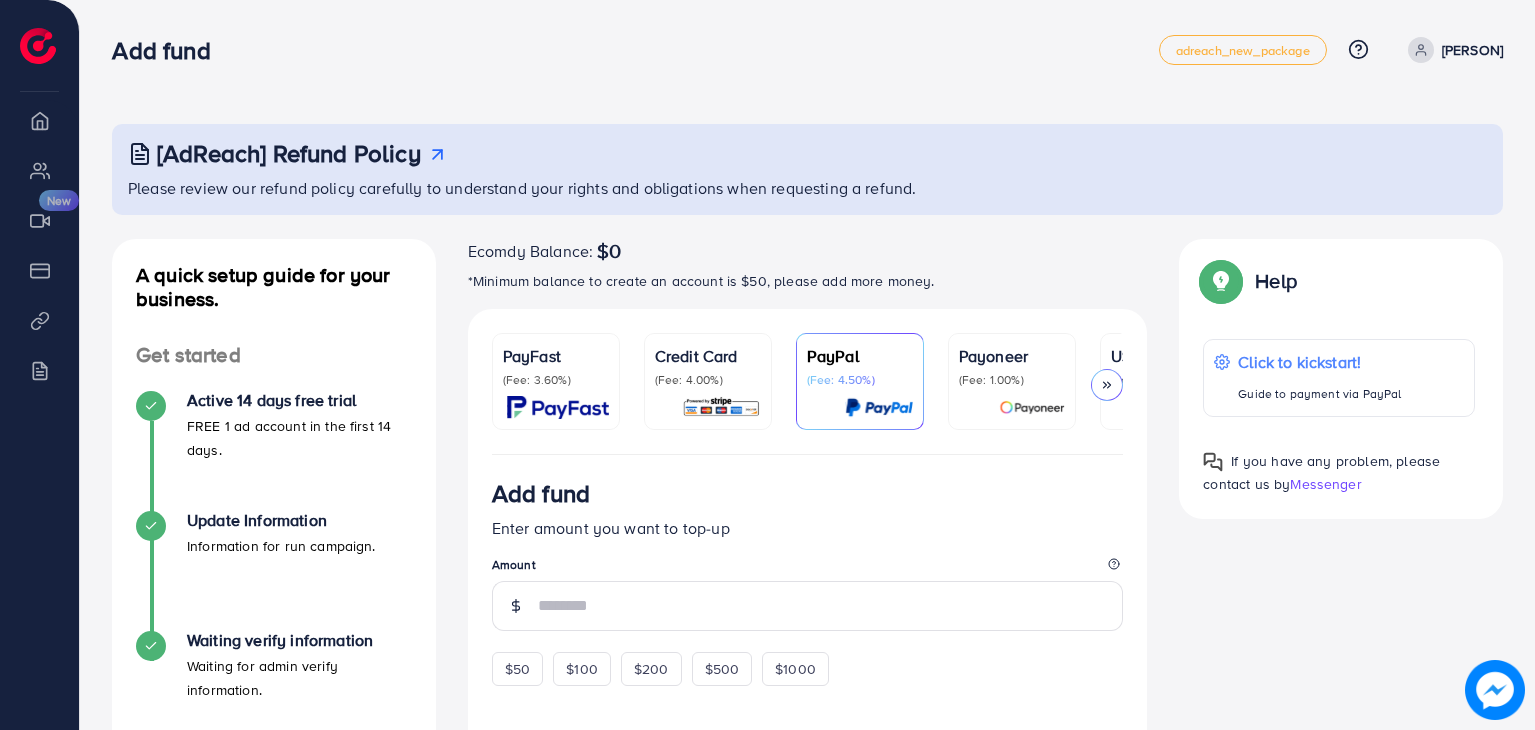 scroll, scrollTop: 0, scrollLeft: 0, axis: both 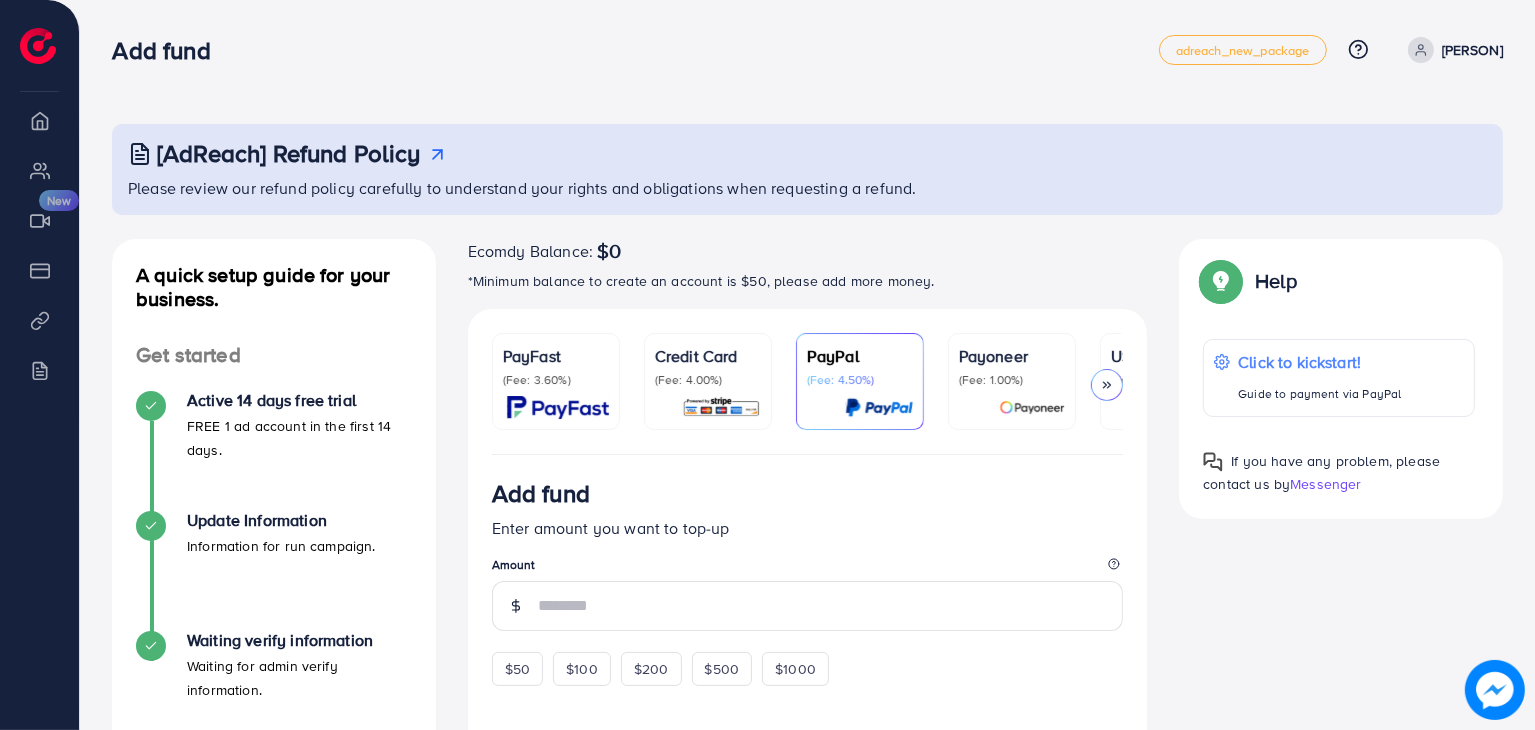 click at bounding box center [558, 407] 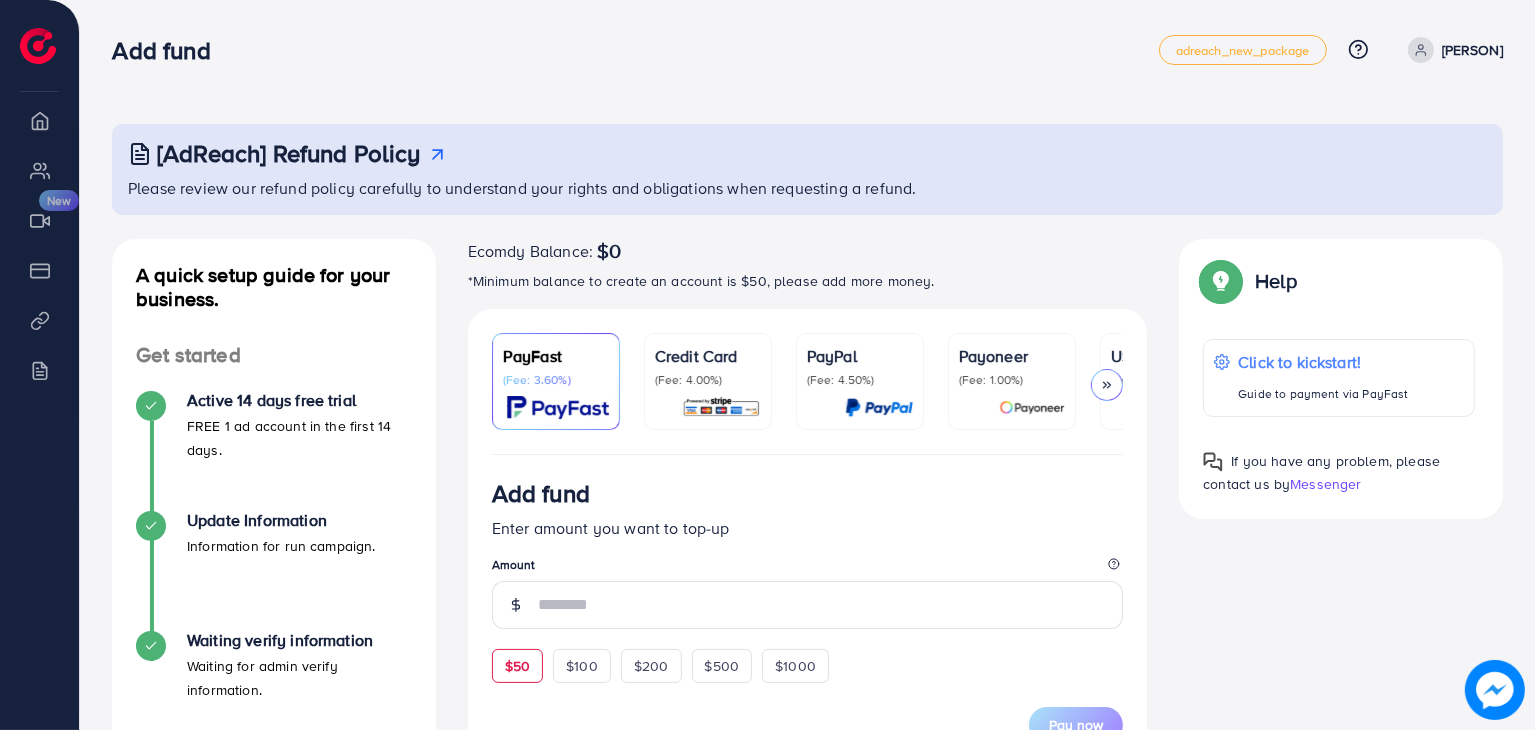 click on "$50" at bounding box center [517, 666] 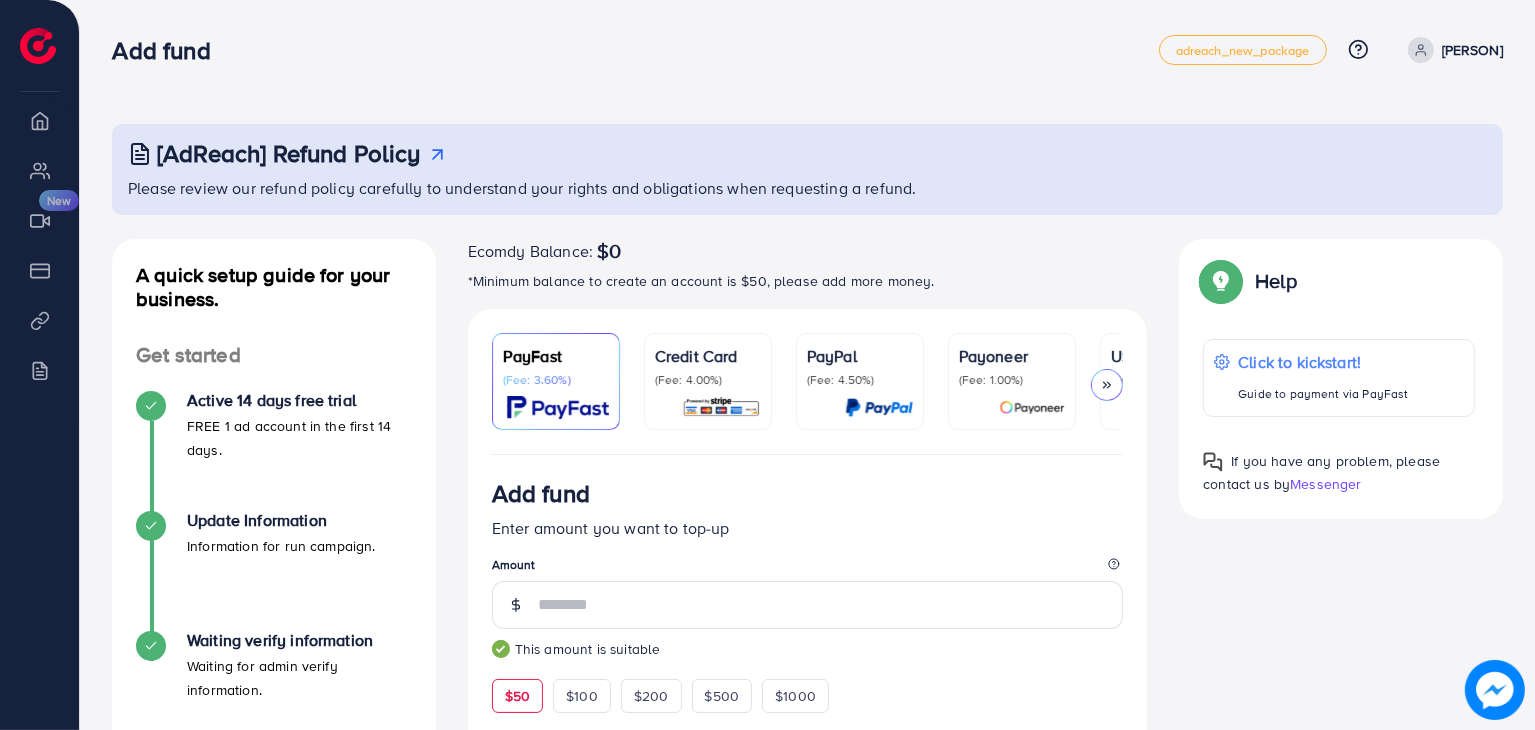 drag, startPoint x: 1532, startPoint y: 313, endPoint x: 1535, endPoint y: 377, distance: 64.070274 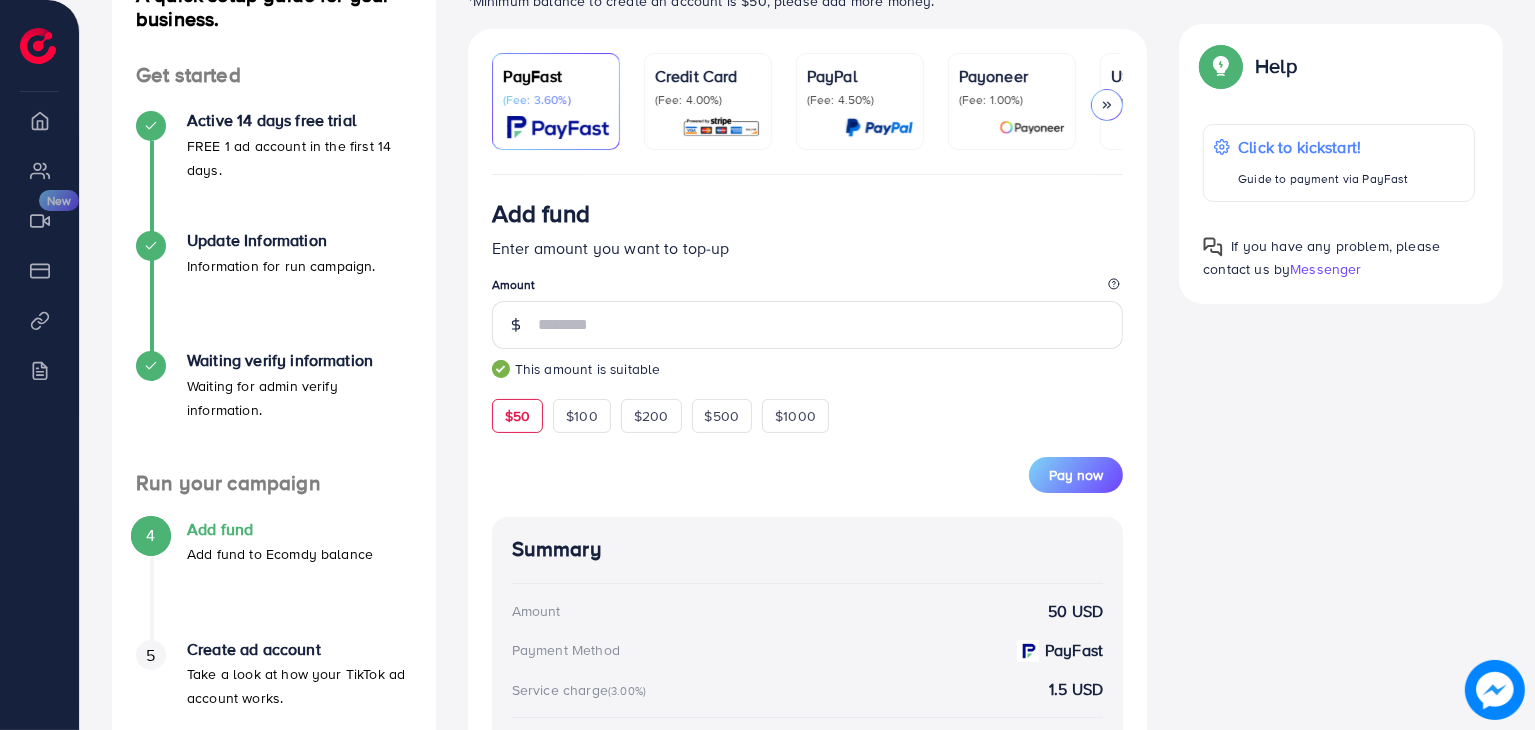 scroll, scrollTop: 286, scrollLeft: 0, axis: vertical 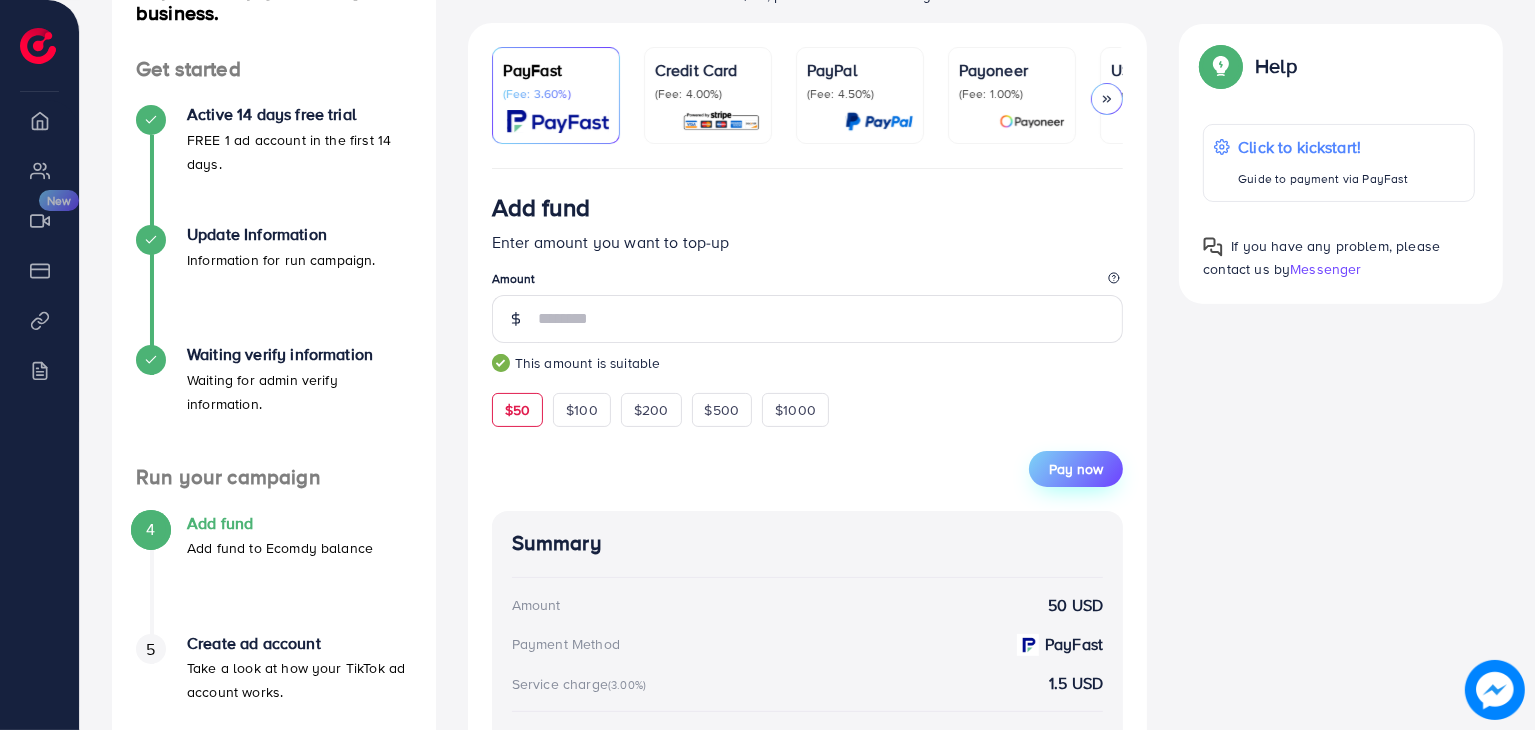 click on "Pay now" at bounding box center (1076, 469) 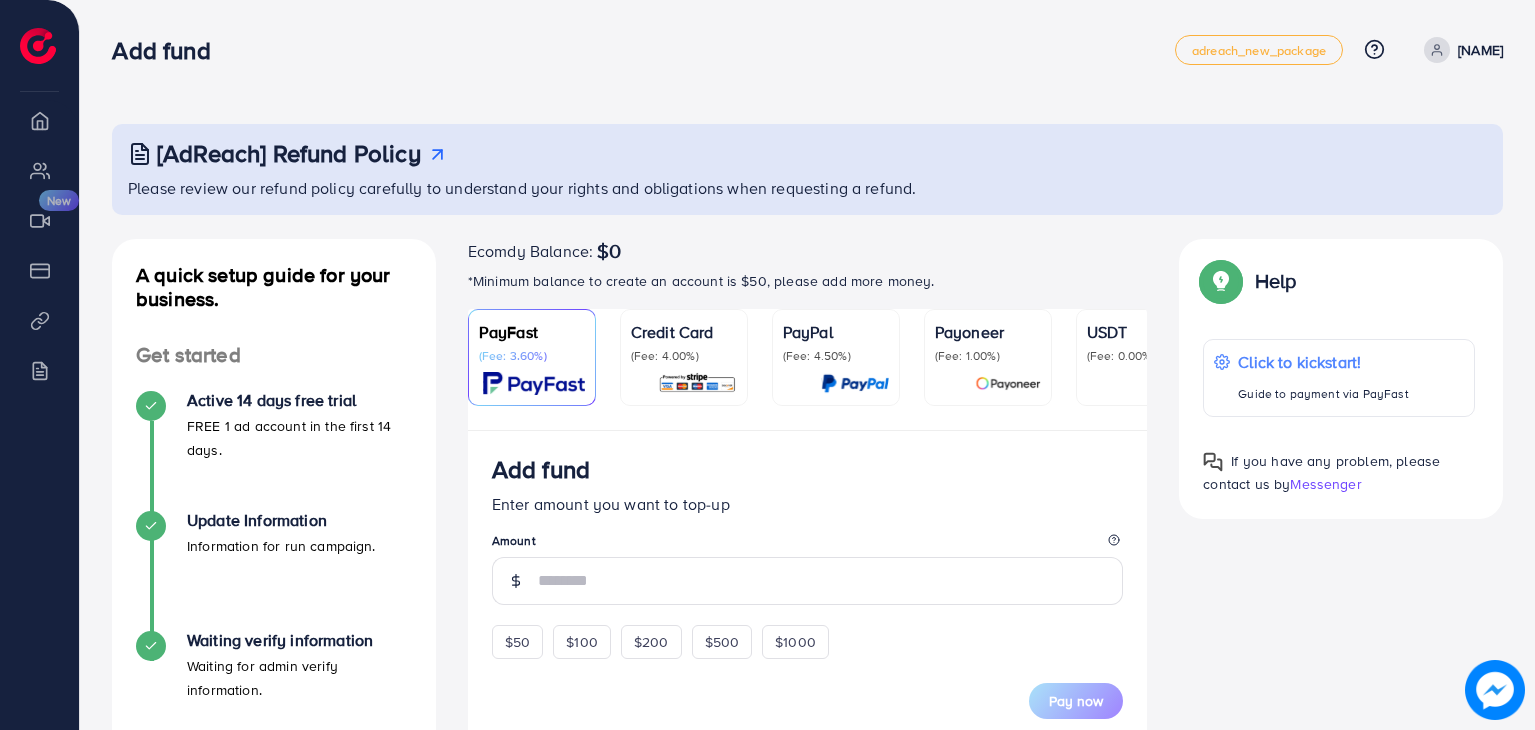 scroll, scrollTop: 0, scrollLeft: 0, axis: both 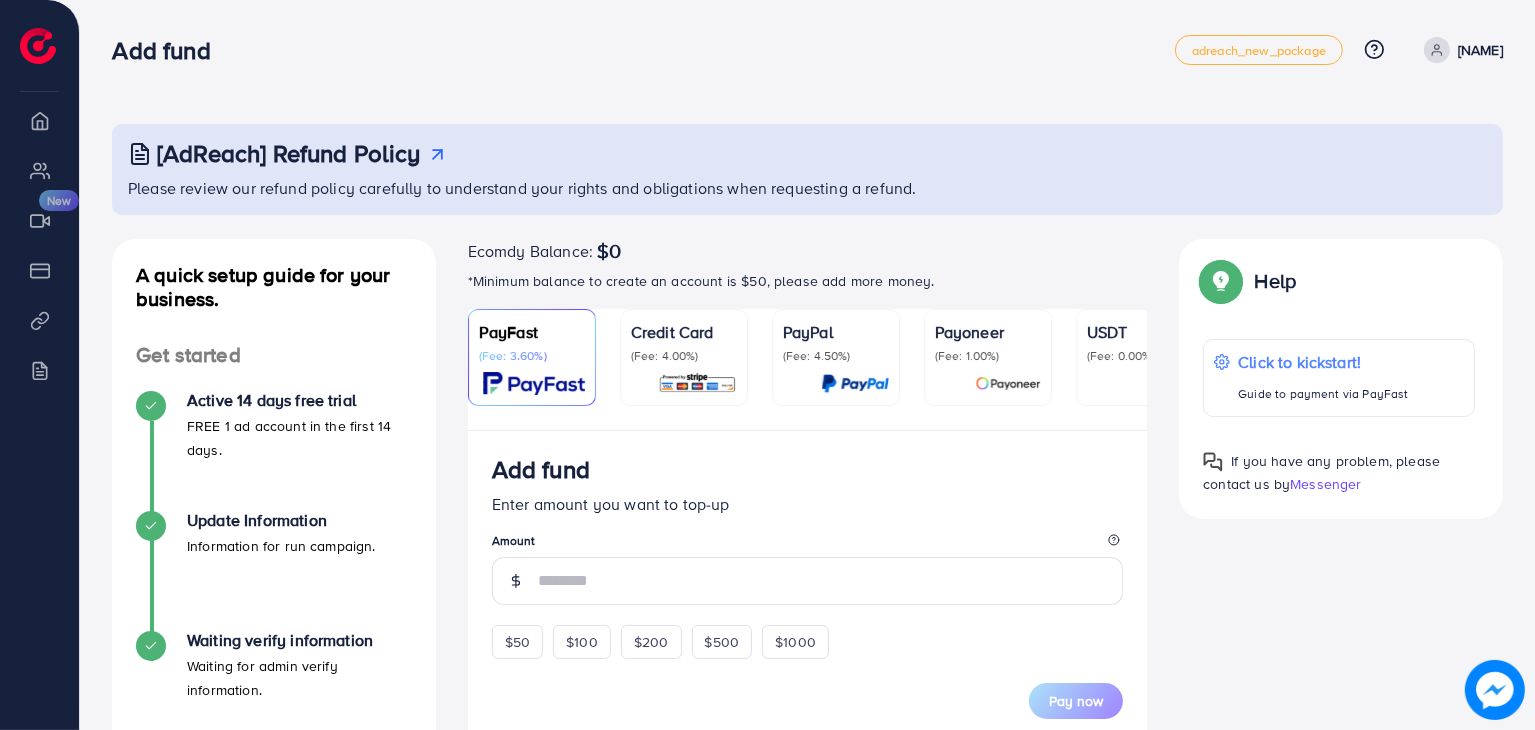 click on "(Fee: 4.00%)" at bounding box center (684, 356) 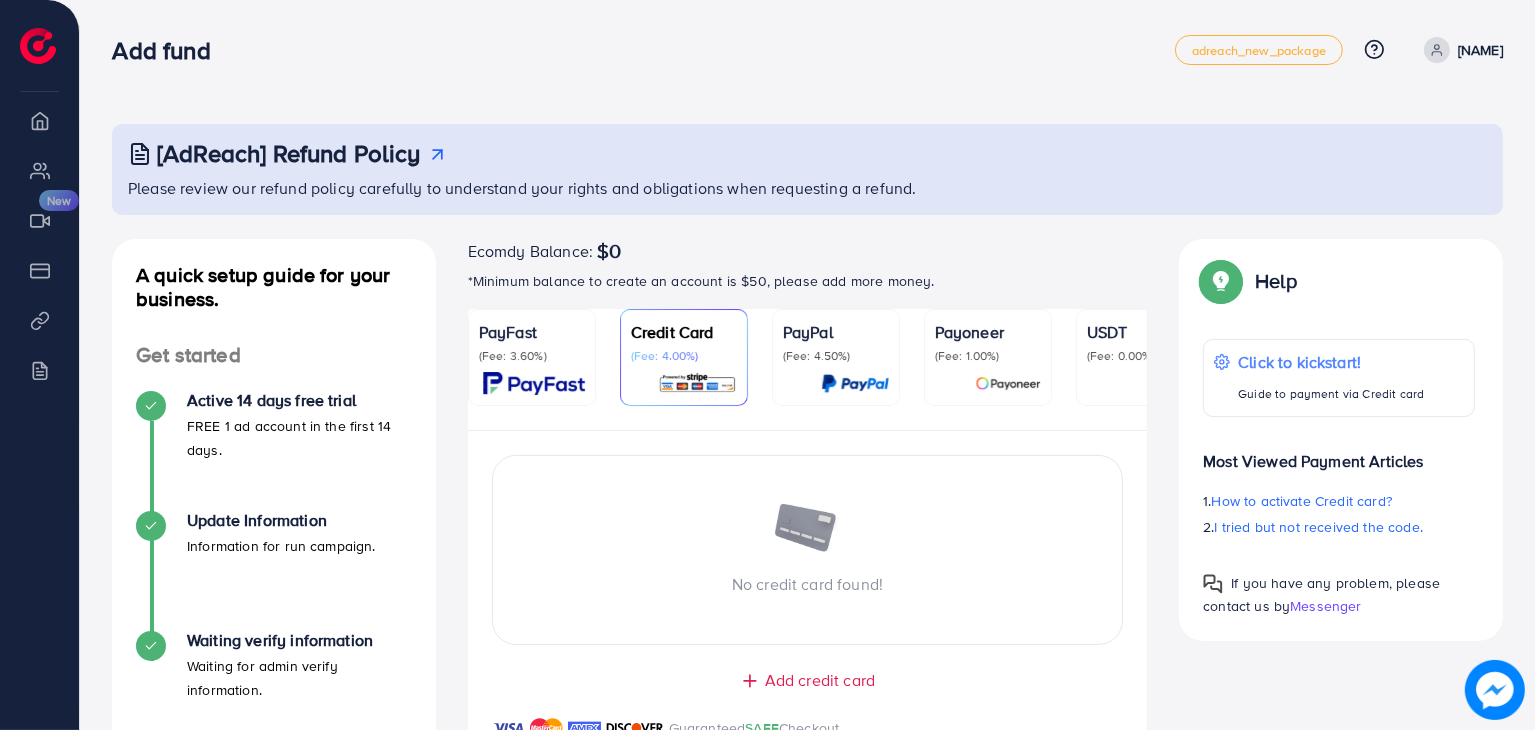 drag, startPoint x: 1165, startPoint y: 530, endPoint x: 1535, endPoint y: 253, distance: 462.20016 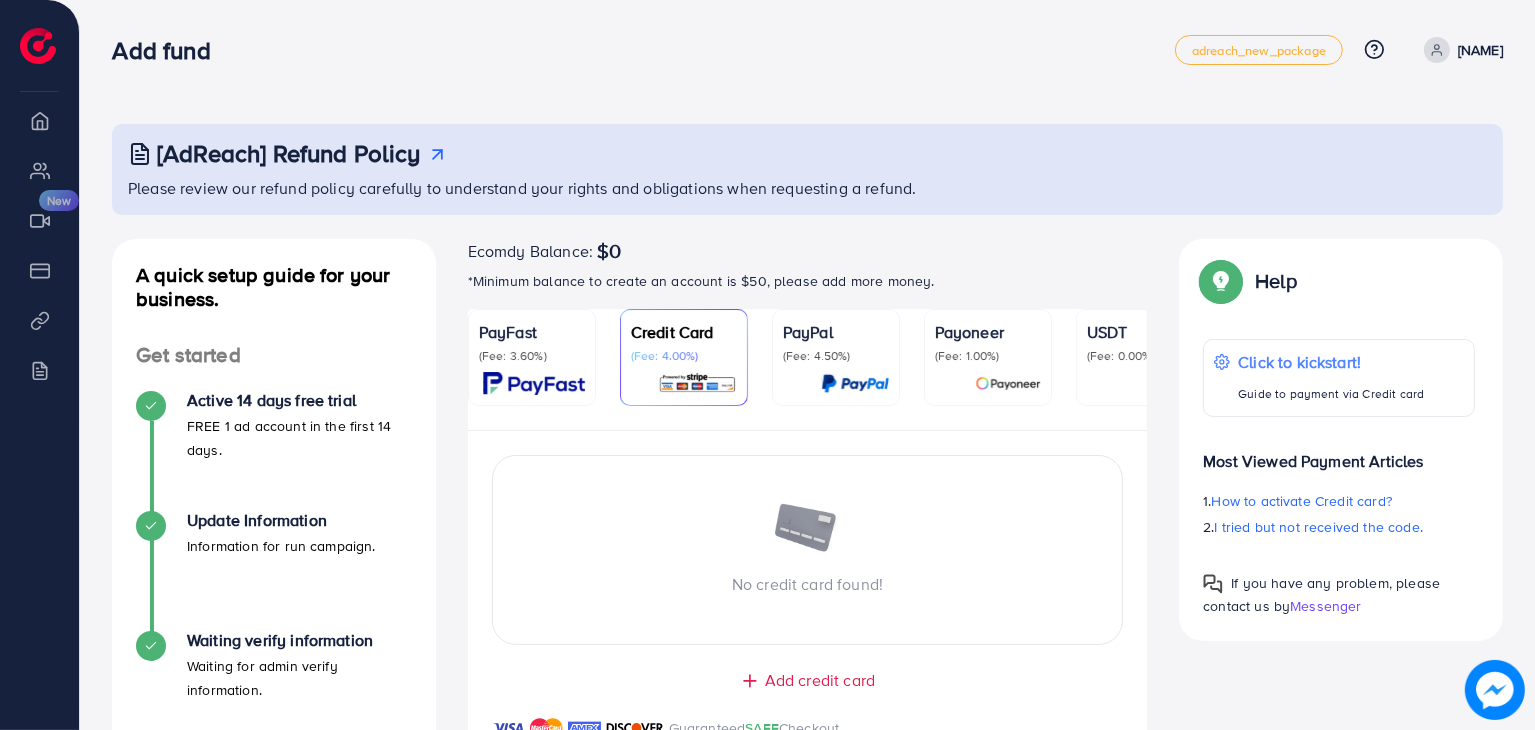 click on "Add fund   adreach_new_package  Help Center Contact Support Plans and Pricing Term and policy About Us  [NAME]  Log out Ecomdy Balance  $0  Overview My ad accounts Creative center  New  Payment Product Links Billing  [AdReach] Refund Policy   Please review our refund policy carefully to understand your rights and obligations when requesting a refund.   A quick setup guide for your business.   Get started   Active 14 days free trial   FREE 1 ad account in the first 14 days.   Update Information   Information for run campaign.   Waiting verify information   Waiting for admin verify information.   Run your campaign   4   Add fund   Add fund to Ecomdy balance   5   Create ad account   Take a look at how your TikTok ad account works.  A quick setup guide for your business.  Add fund   Add fund to Ecomdy balance   Ecomdy Balance:   $0  *Minimum balance to create an account is $50, please add more money.   PayFast   (Fee: 3.60%)   Credit Card   (Fee: 4.00%)   PayPal   (Fee: 4.50%)   Payoneer   (Fee: 1.00%)   USDT" at bounding box center (767, 365) 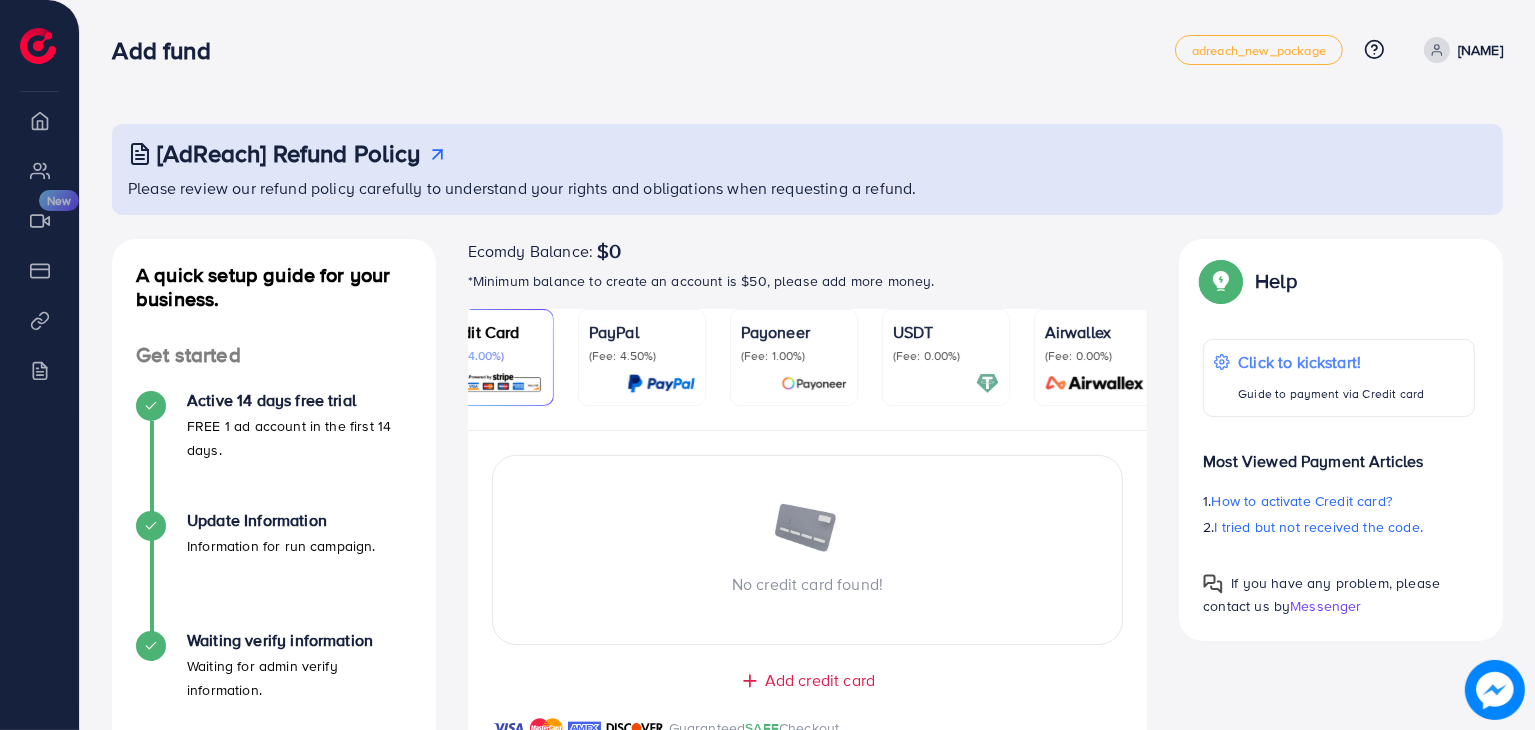 scroll, scrollTop: 0, scrollLeft: 208, axis: horizontal 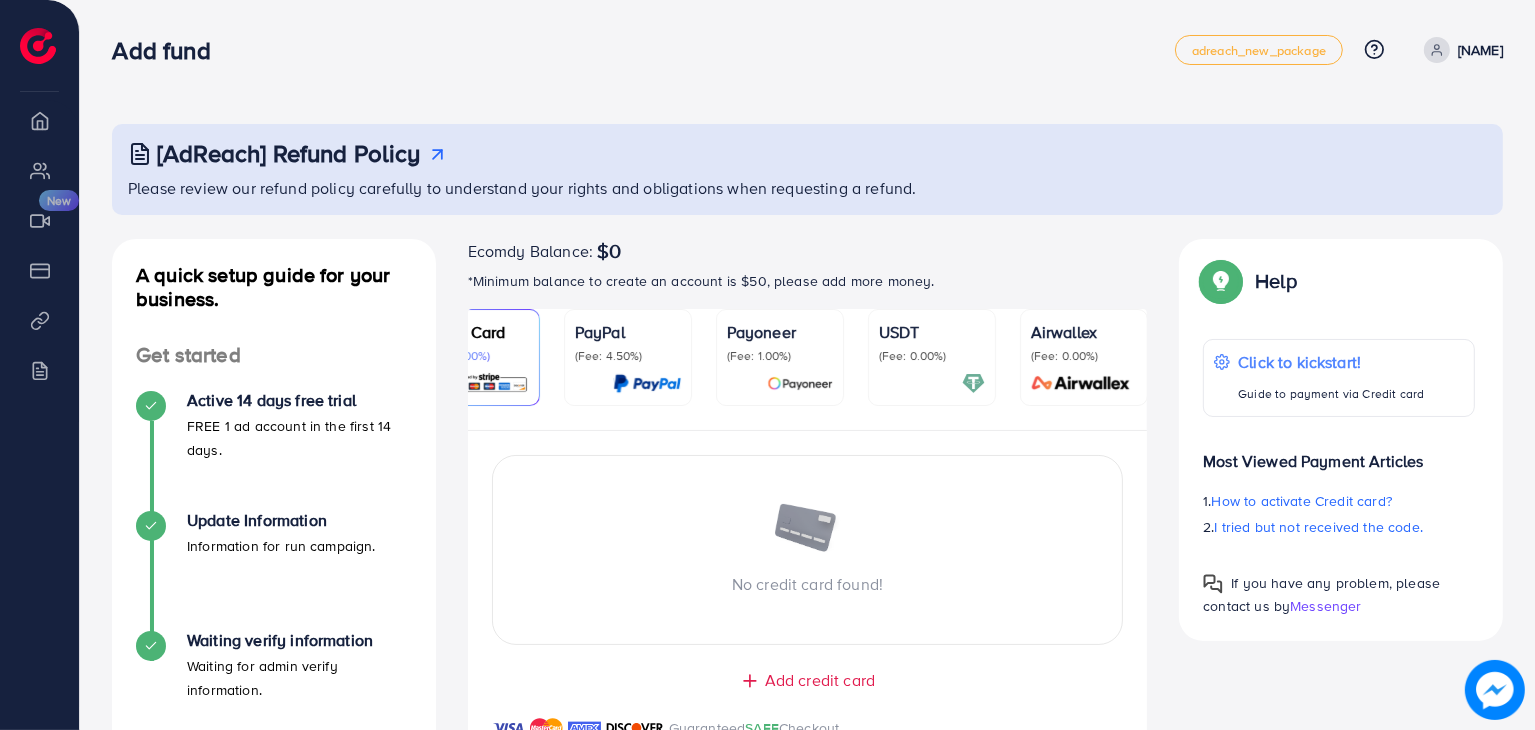 click on "Add credit card" at bounding box center (820, 680) 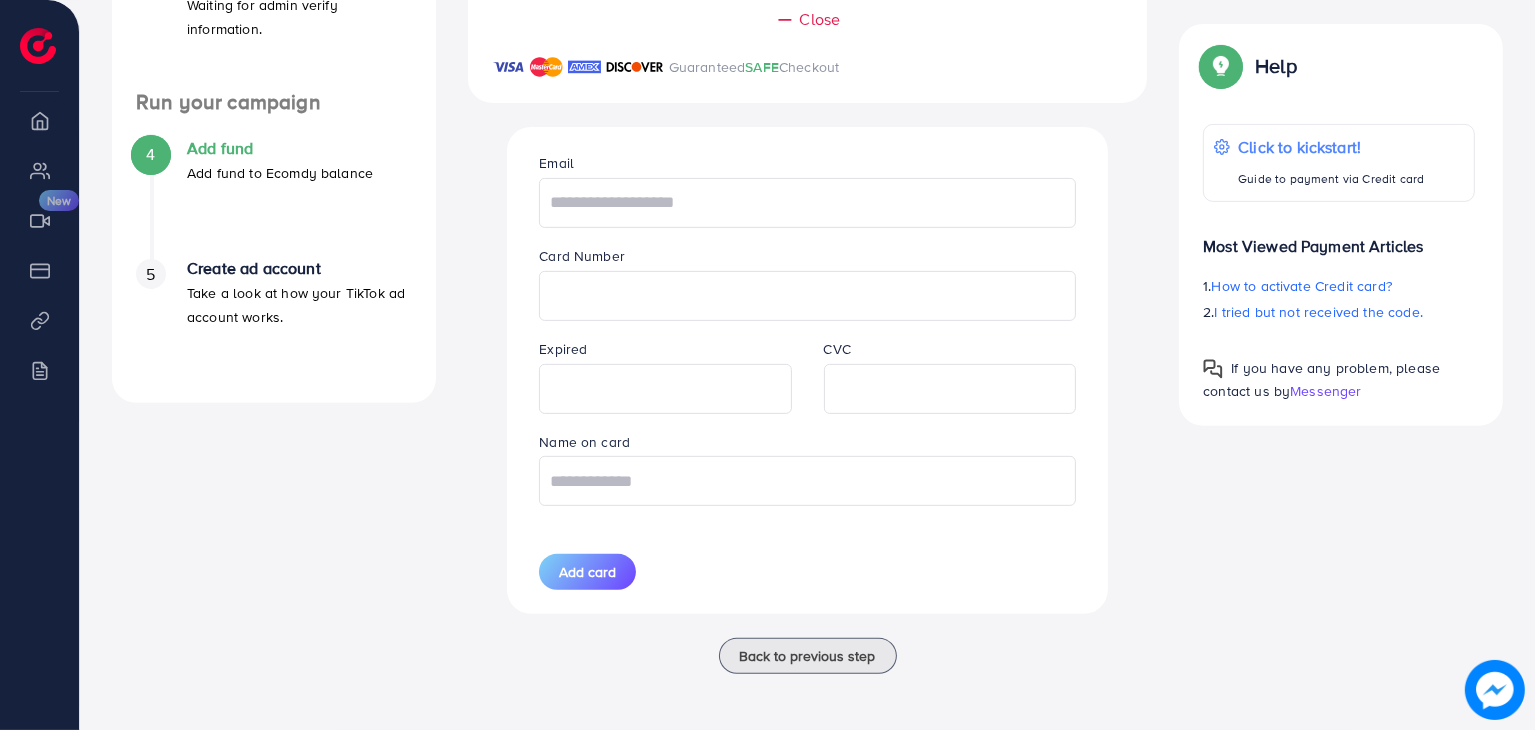 scroll, scrollTop: 667, scrollLeft: 0, axis: vertical 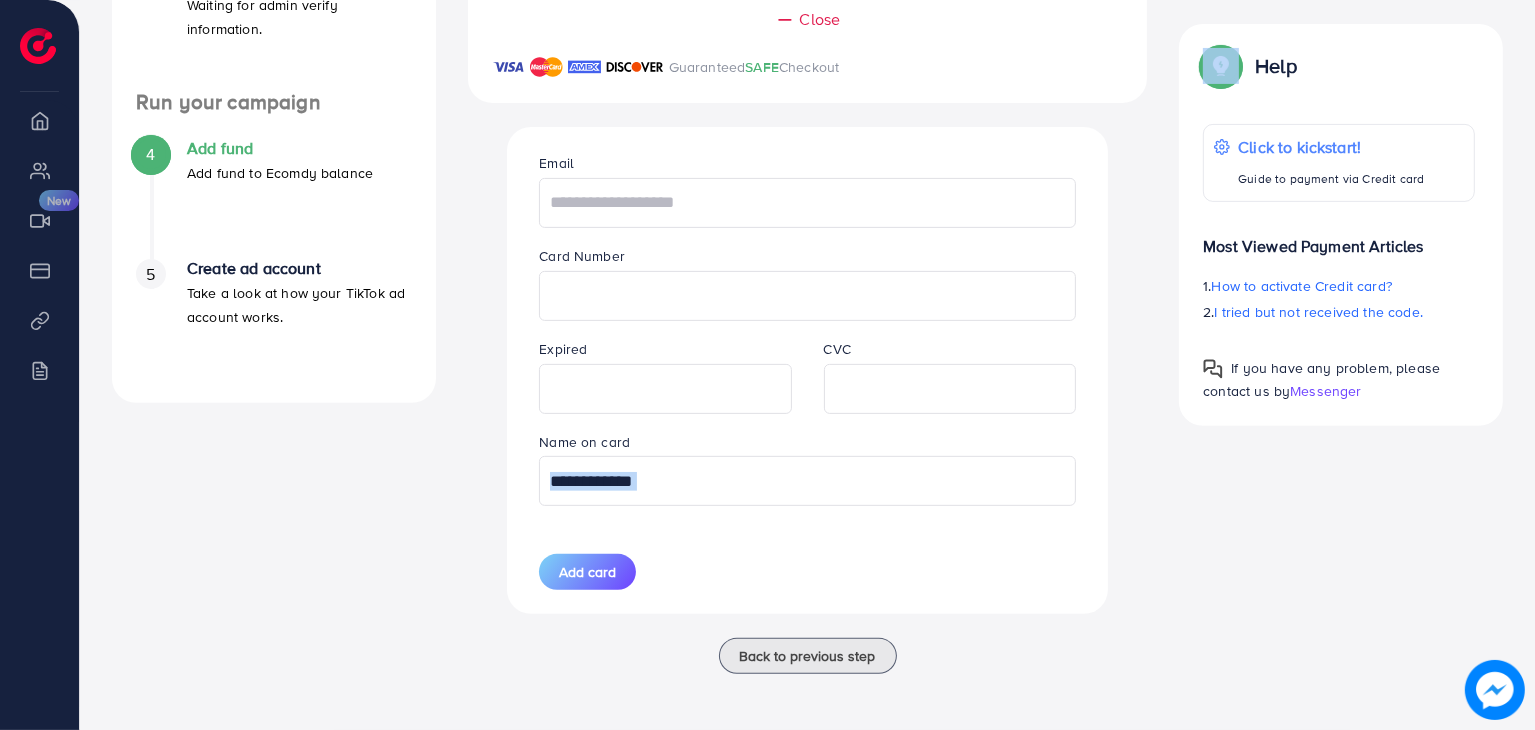 drag, startPoint x: 1528, startPoint y: 497, endPoint x: 1333, endPoint y: 554, distance: 203.16003 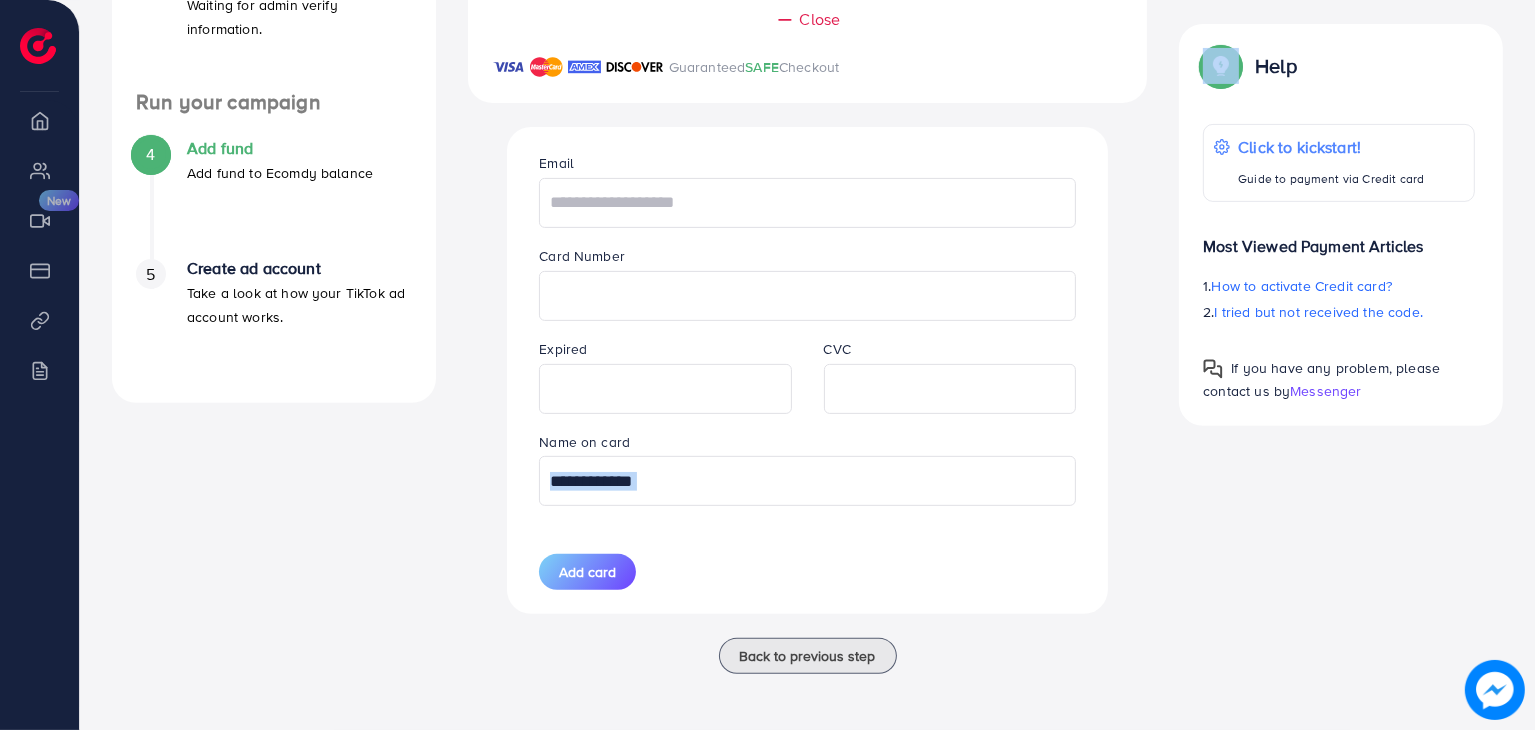 click on "[AdReach] Refund Policy   Please review our refund policy carefully to understand your rights and obligations when requesting a refund.   A quick setup guide for your business.   Get started   Active 14 days free trial   FREE 1 ad account in the first 14 days.   Update Information   Information for run campaign.   Waiting verify information   Waiting for admin verify information.   Run your campaign   4   Add fund   Add fund to Ecomdy balance   5   Create ad account   Take a look at how your TikTok ad account works.  A quick setup guide for your business.  Add fund   Add fund to Ecomdy balance   Ecomdy Balance:   $0  *Minimum balance to create an account is $50, please add more money.   PayFast   (Fee: 3.60%)   Credit Card   (Fee: 4.00%)   PayPal   (Fee: 4.50%)   Payoneer   (Fee: 1.00%)   USDT   (Fee: 0.00%)   Airwallex   (Fee: 0.00%)   Currency Code:   Merchant ID:   Merchant Name:   Token:   Success URL:   Failure URL:   Checkout URL:   Customer Email:   Customer Mobile:   Transaction Amount:   Basket ID:" at bounding box center (807, 34) 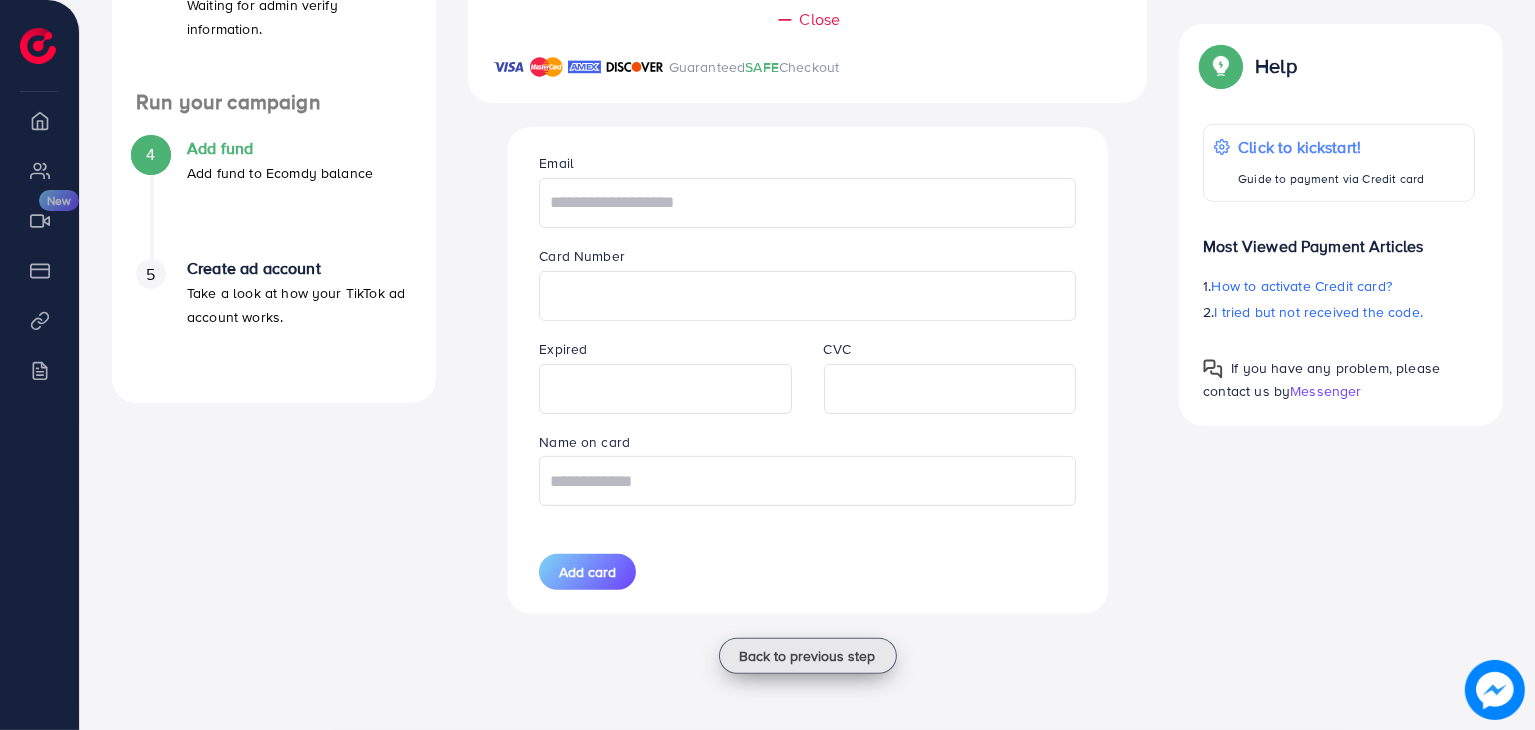 click on "Back to previous step" at bounding box center (808, 656) 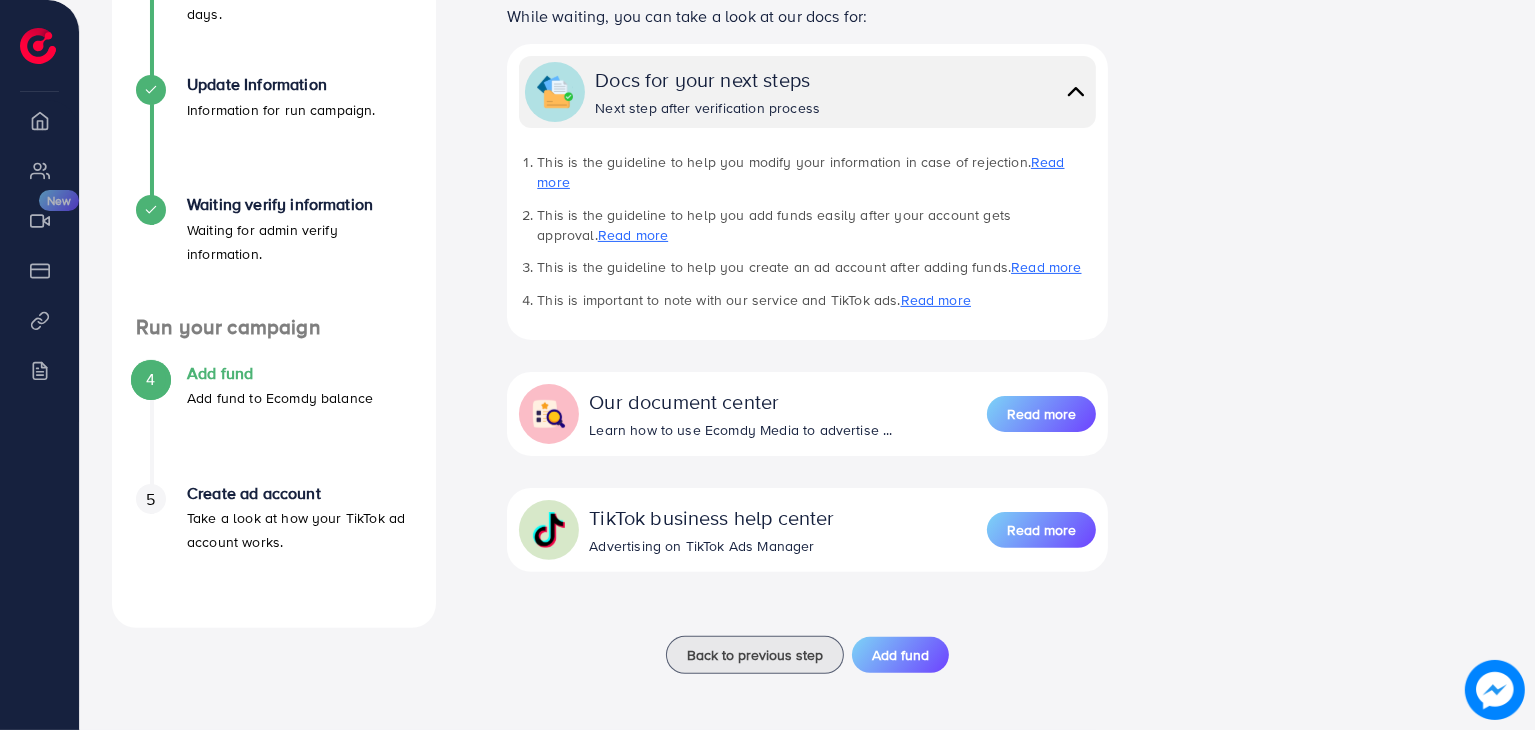 scroll, scrollTop: 0, scrollLeft: 0, axis: both 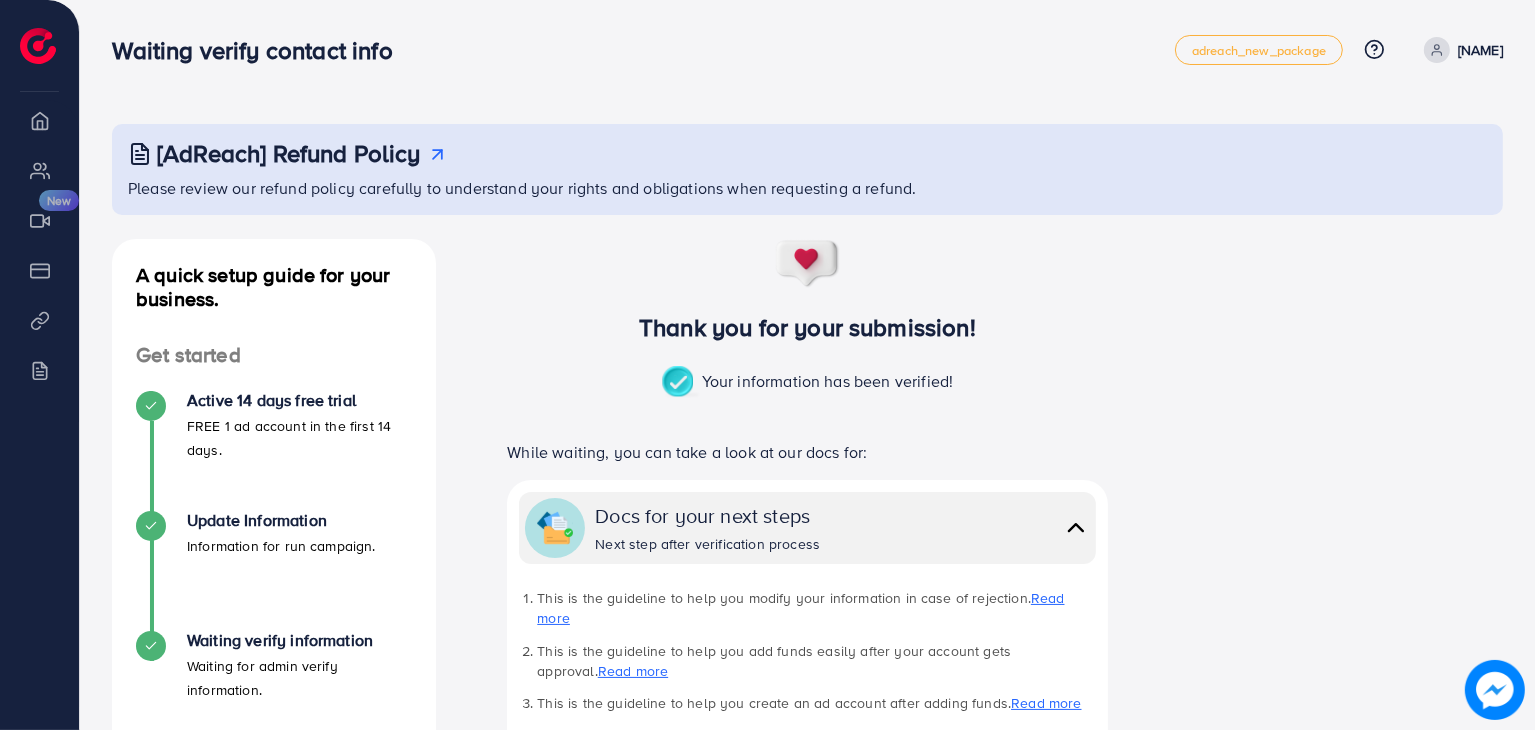 drag, startPoint x: 1524, startPoint y: 369, endPoint x: 1529, endPoint y: 473, distance: 104.120125 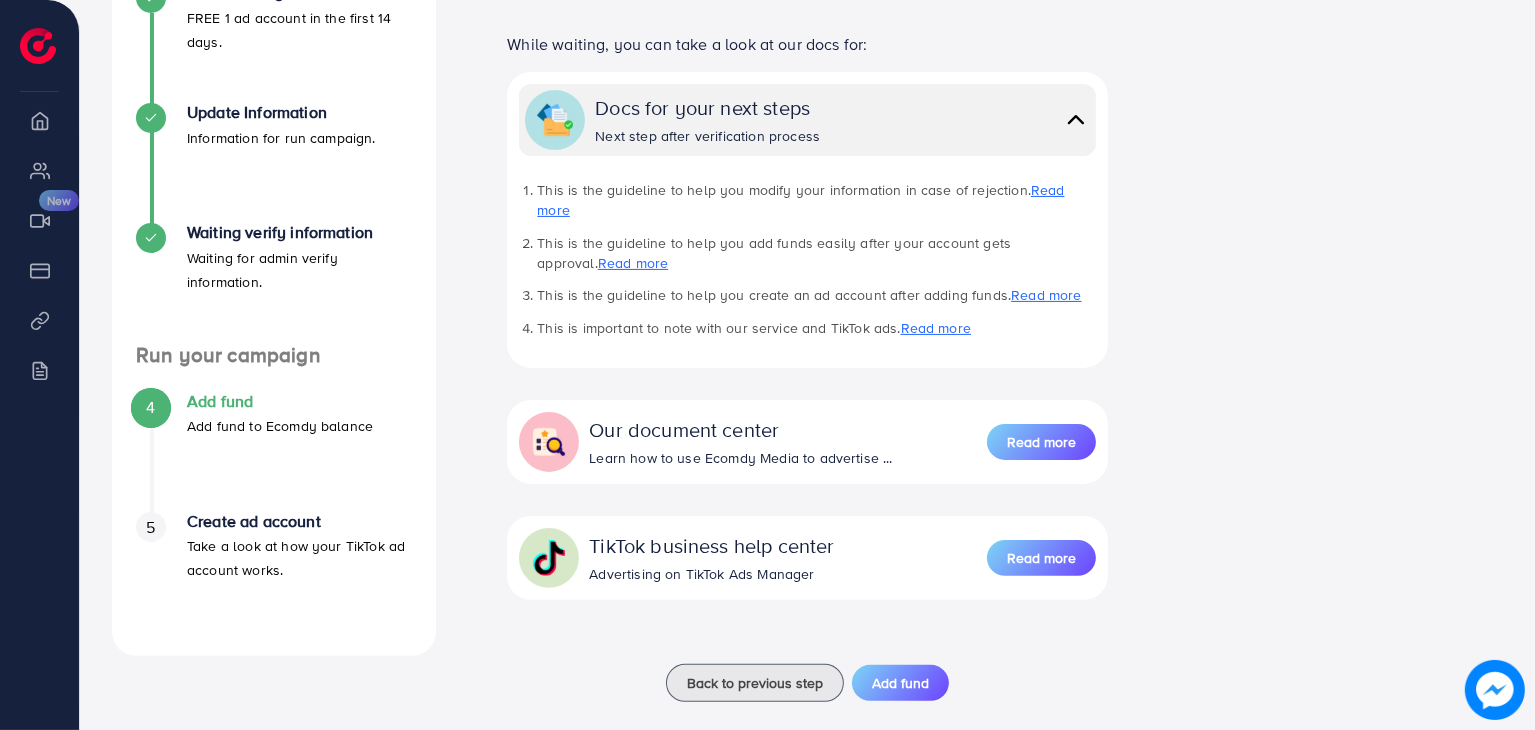 scroll, scrollTop: 415, scrollLeft: 0, axis: vertical 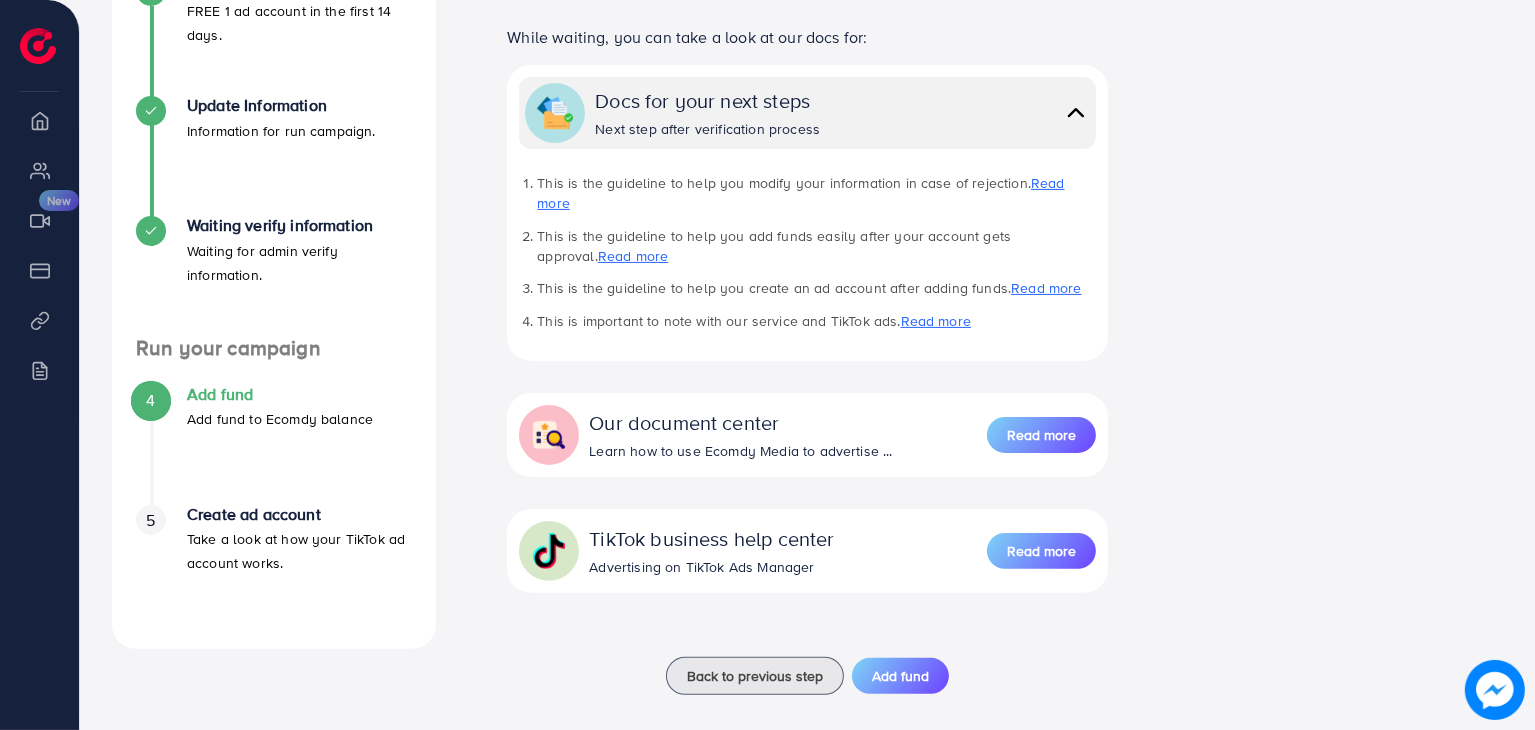 click on "Add fund" at bounding box center (280, 394) 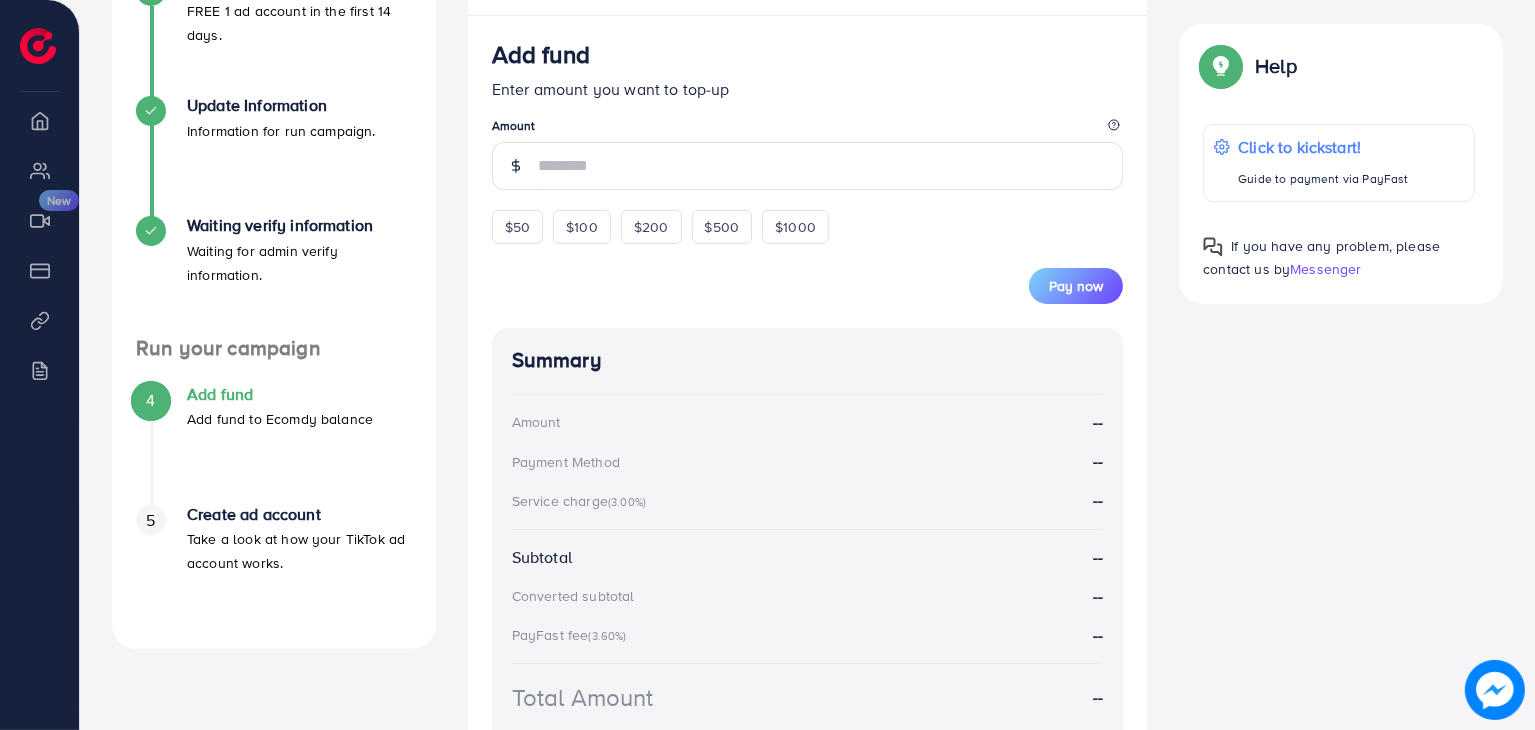 scroll, scrollTop: 0, scrollLeft: 0, axis: both 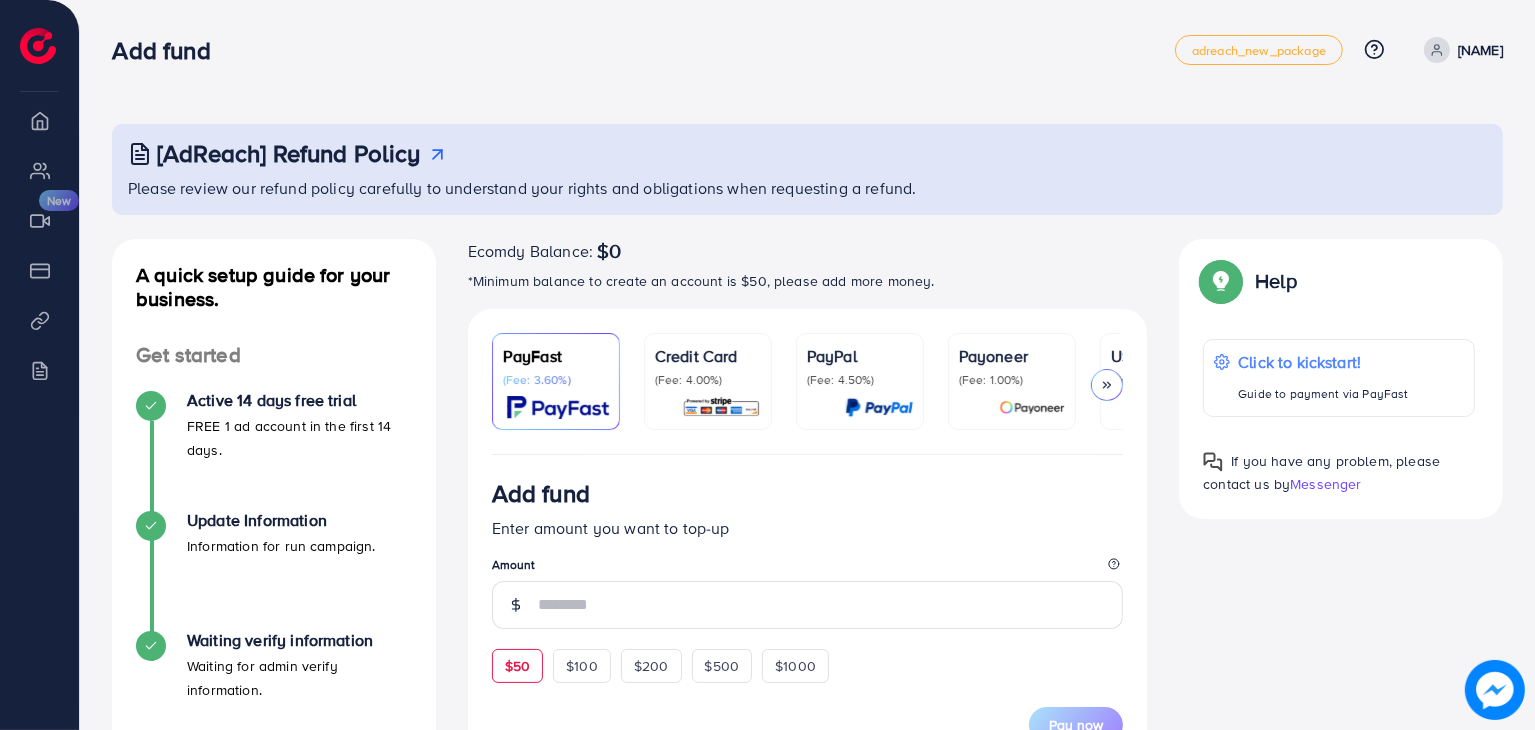 click on "$50" at bounding box center (517, 666) 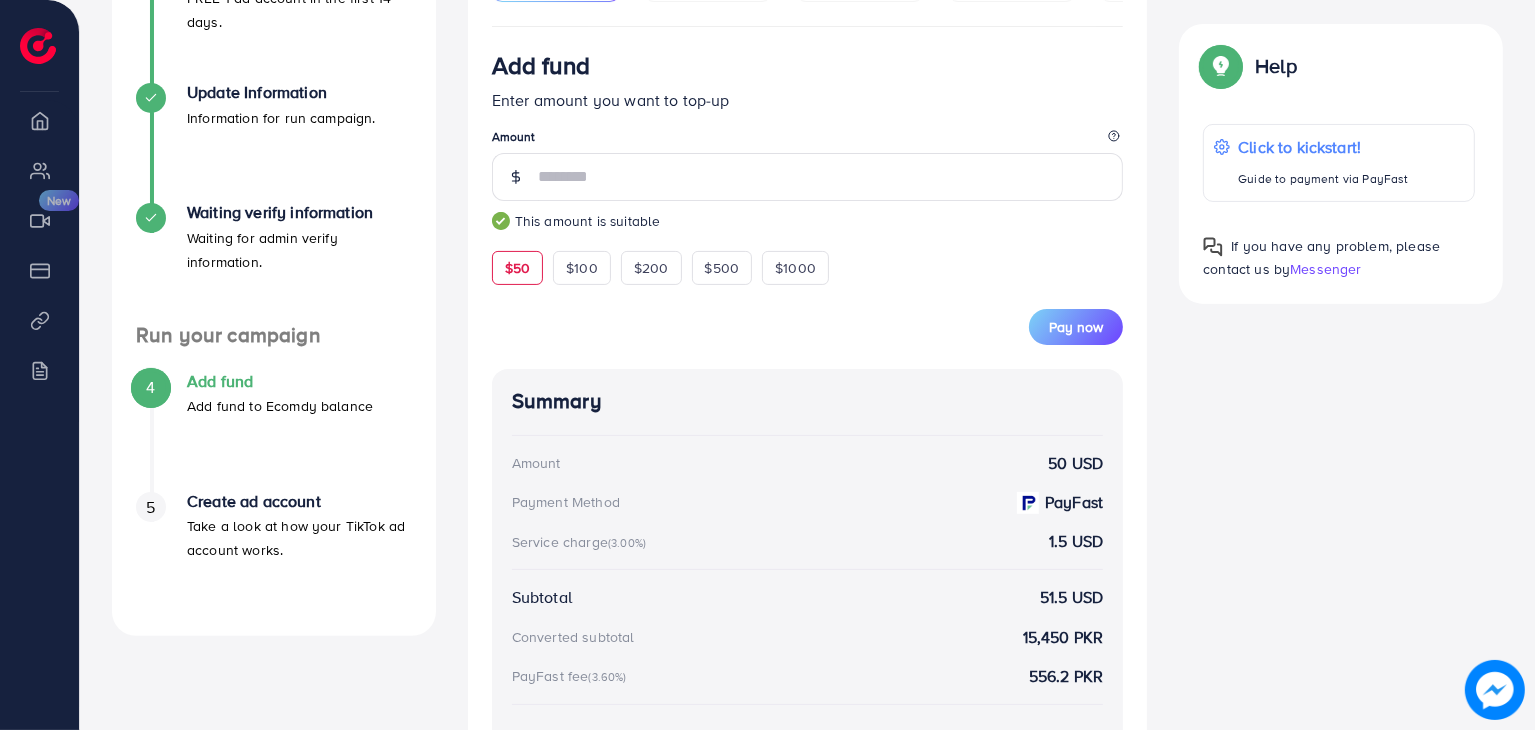 scroll, scrollTop: 426, scrollLeft: 0, axis: vertical 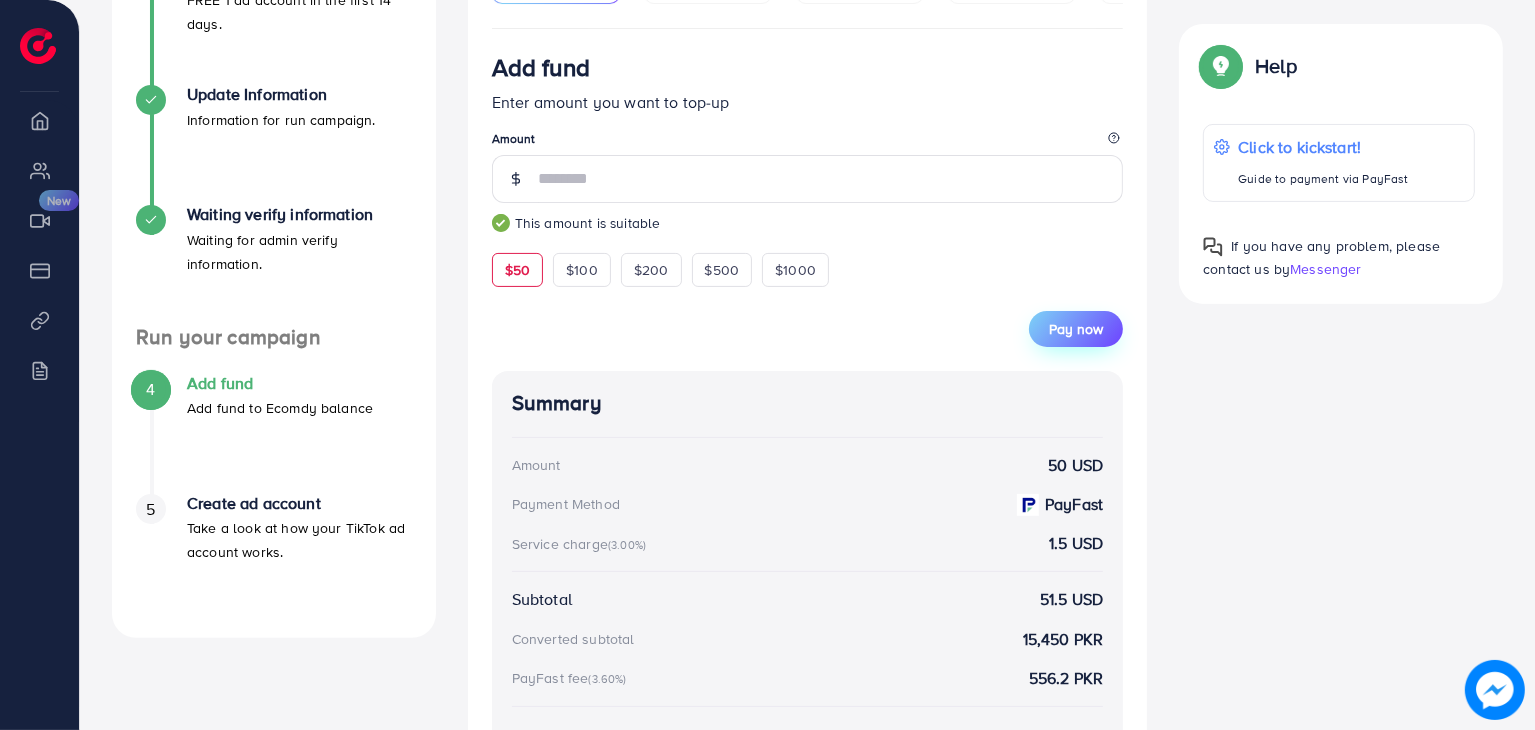 click on "Pay now" at bounding box center (1076, 329) 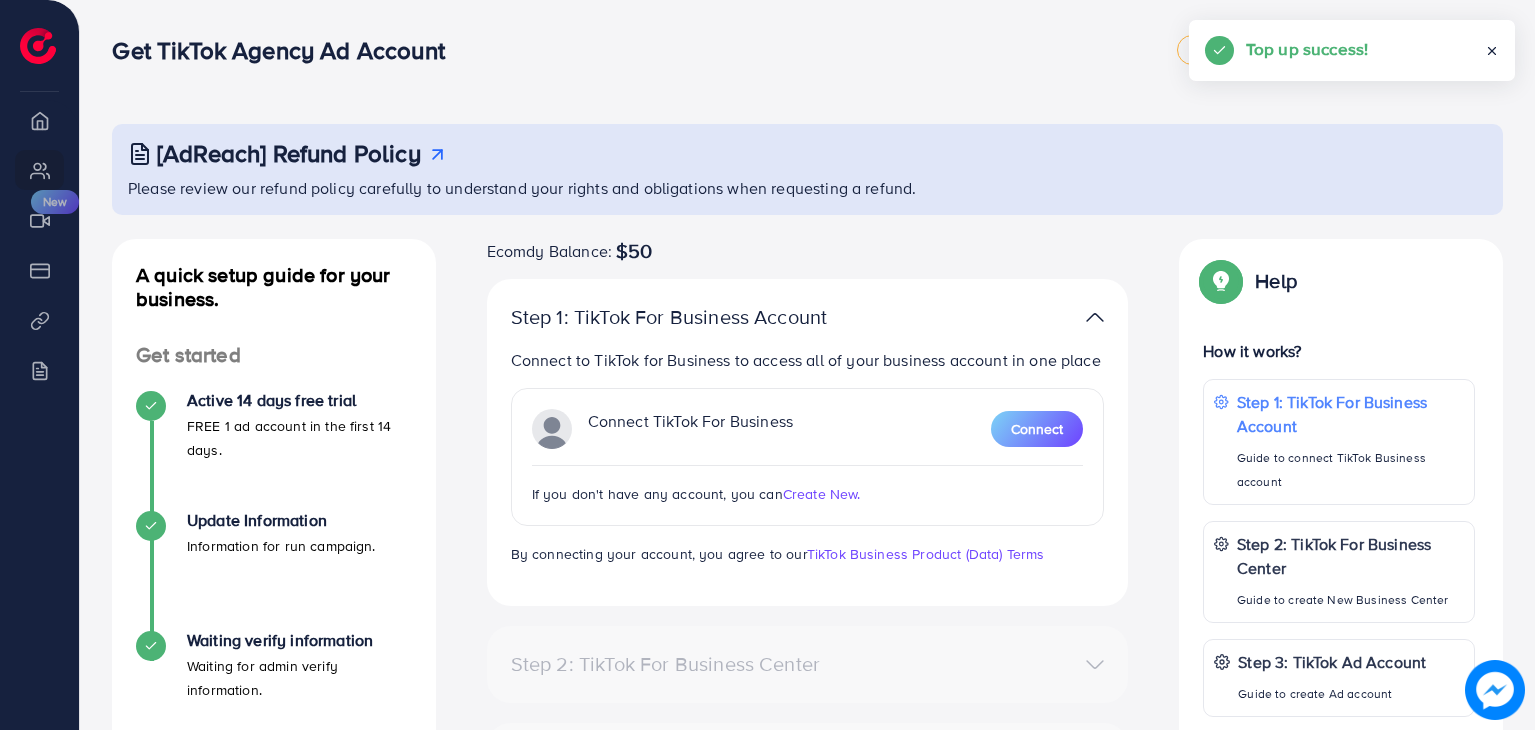 scroll, scrollTop: 0, scrollLeft: 0, axis: both 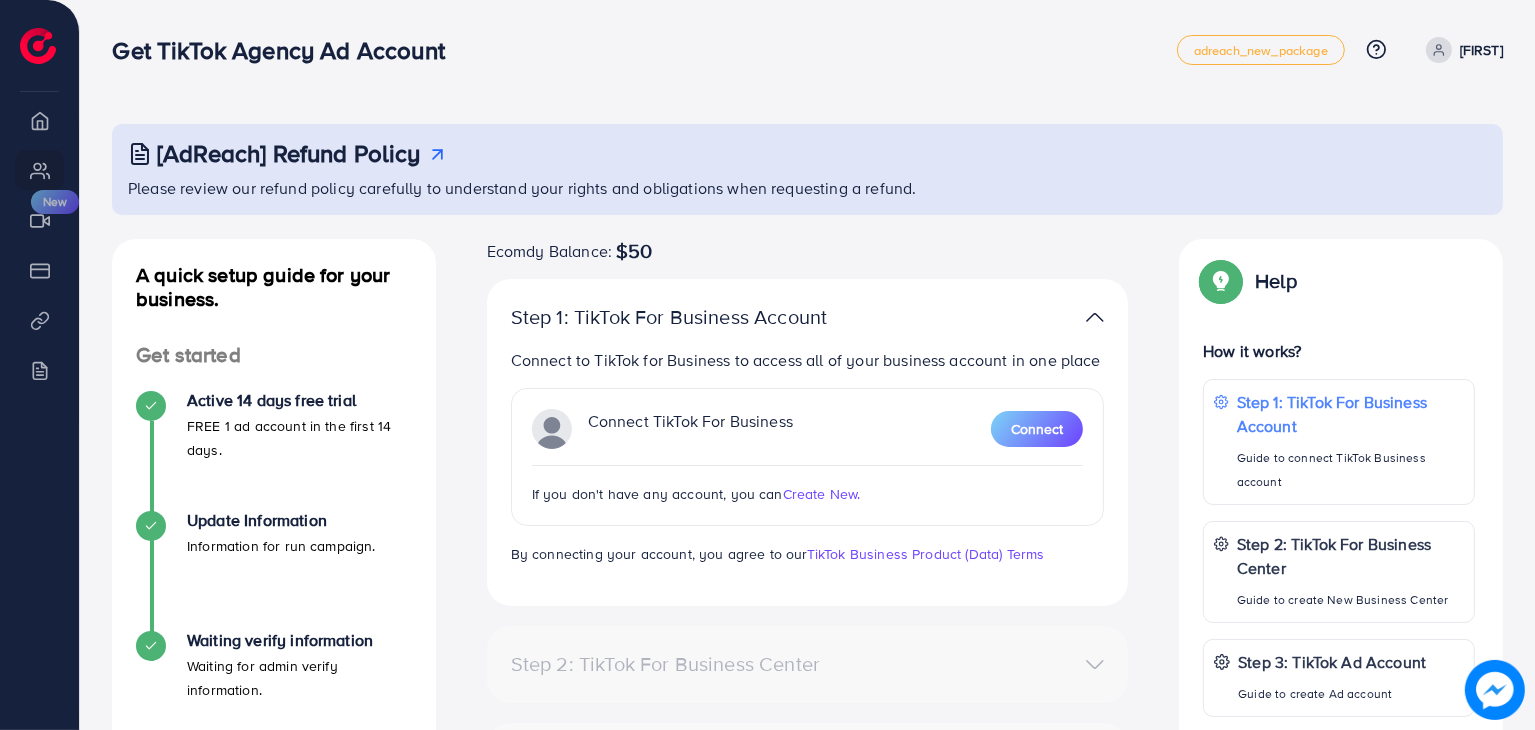 drag, startPoint x: 1532, startPoint y: 58, endPoint x: 1535, endPoint y: 156, distance: 98.045906 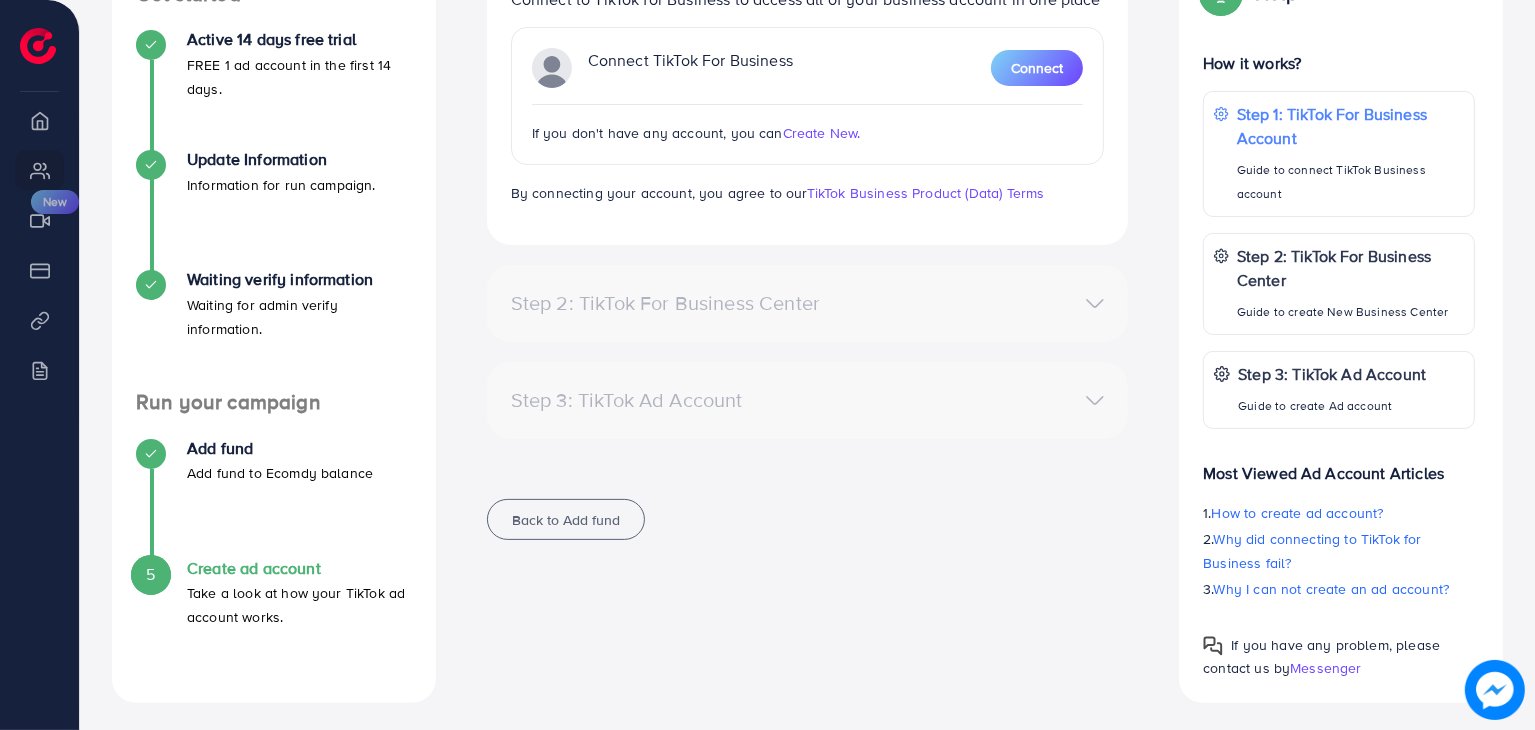 scroll, scrollTop: 366, scrollLeft: 0, axis: vertical 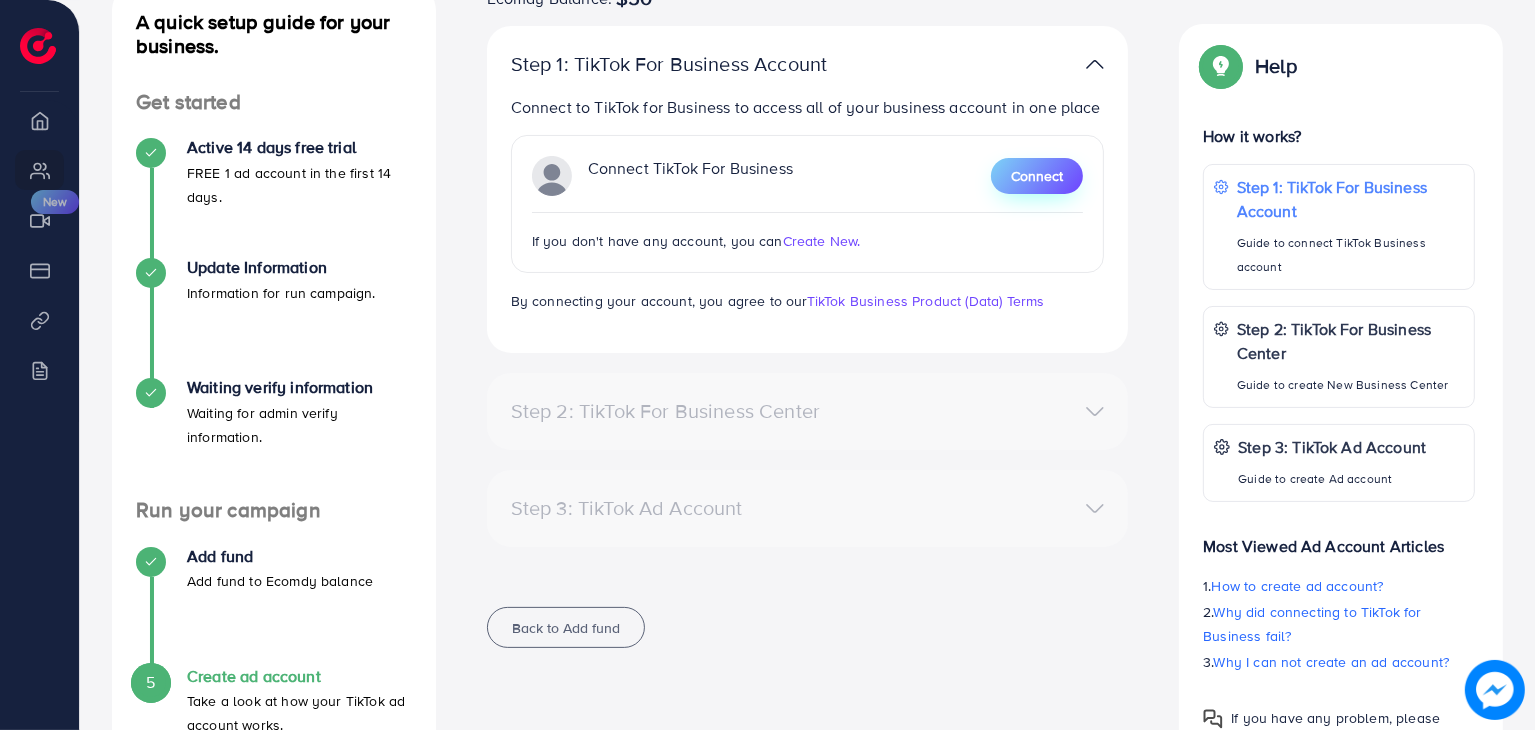 click on "Connect" at bounding box center (1037, 176) 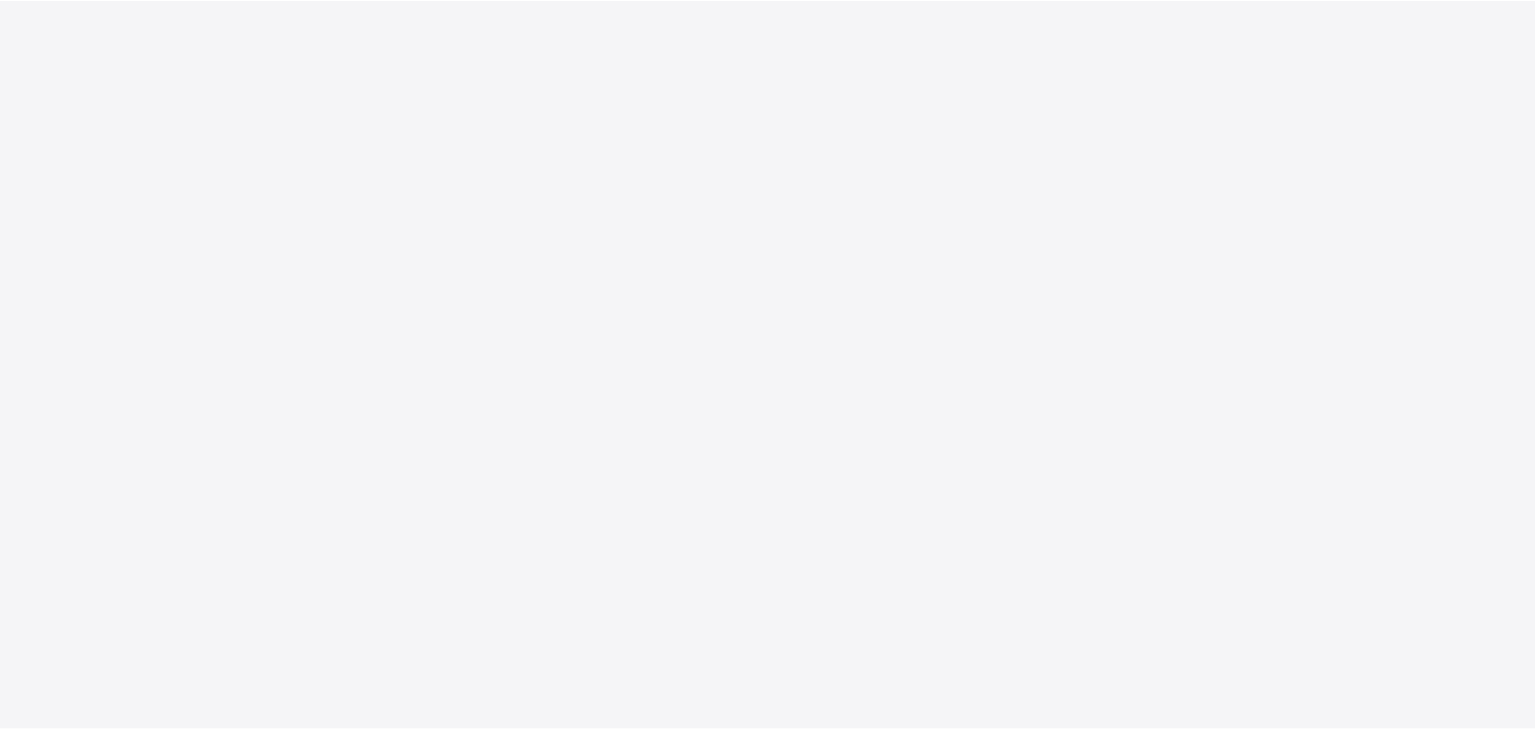 scroll, scrollTop: 0, scrollLeft: 0, axis: both 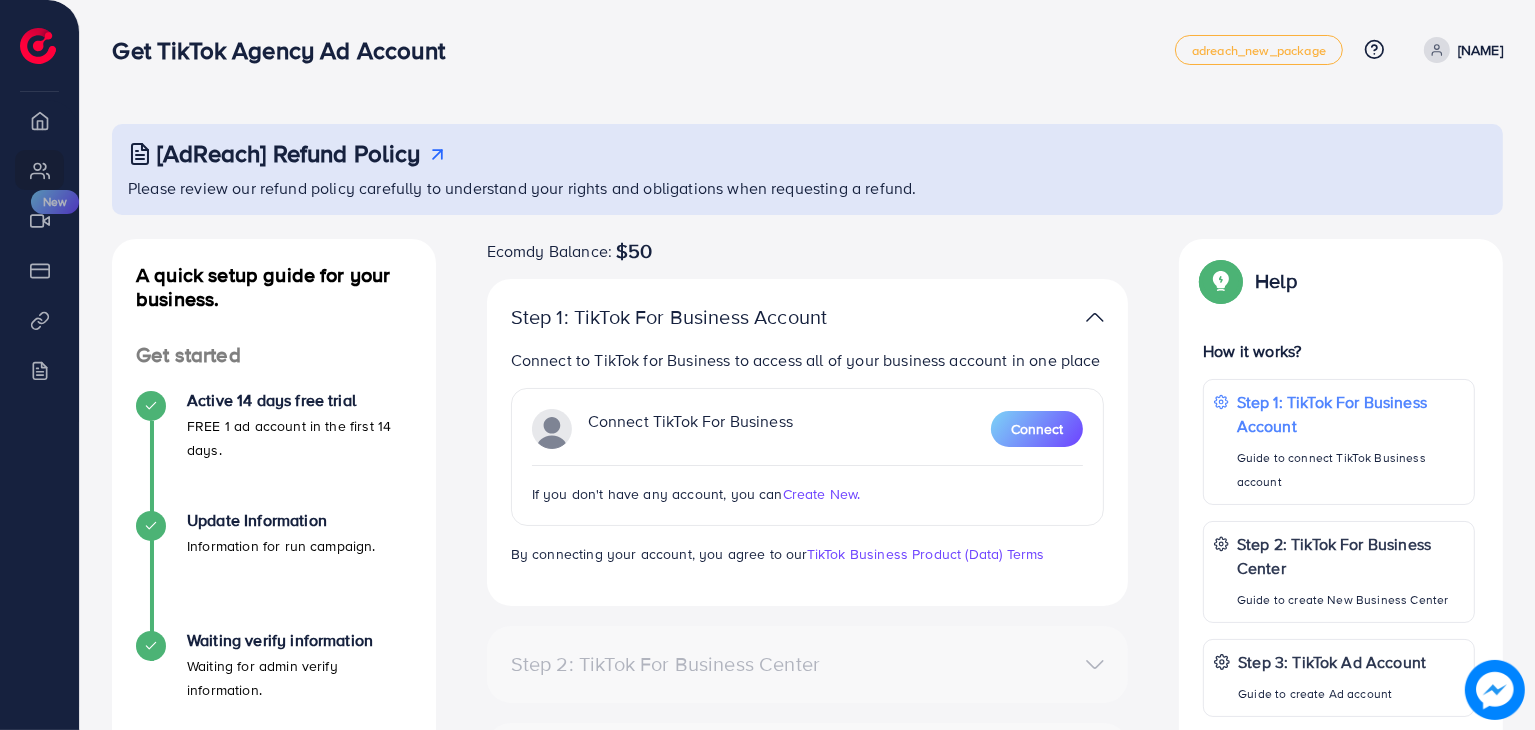 drag, startPoint x: 1532, startPoint y: 101, endPoint x: 1535, endPoint y: 151, distance: 50.08992 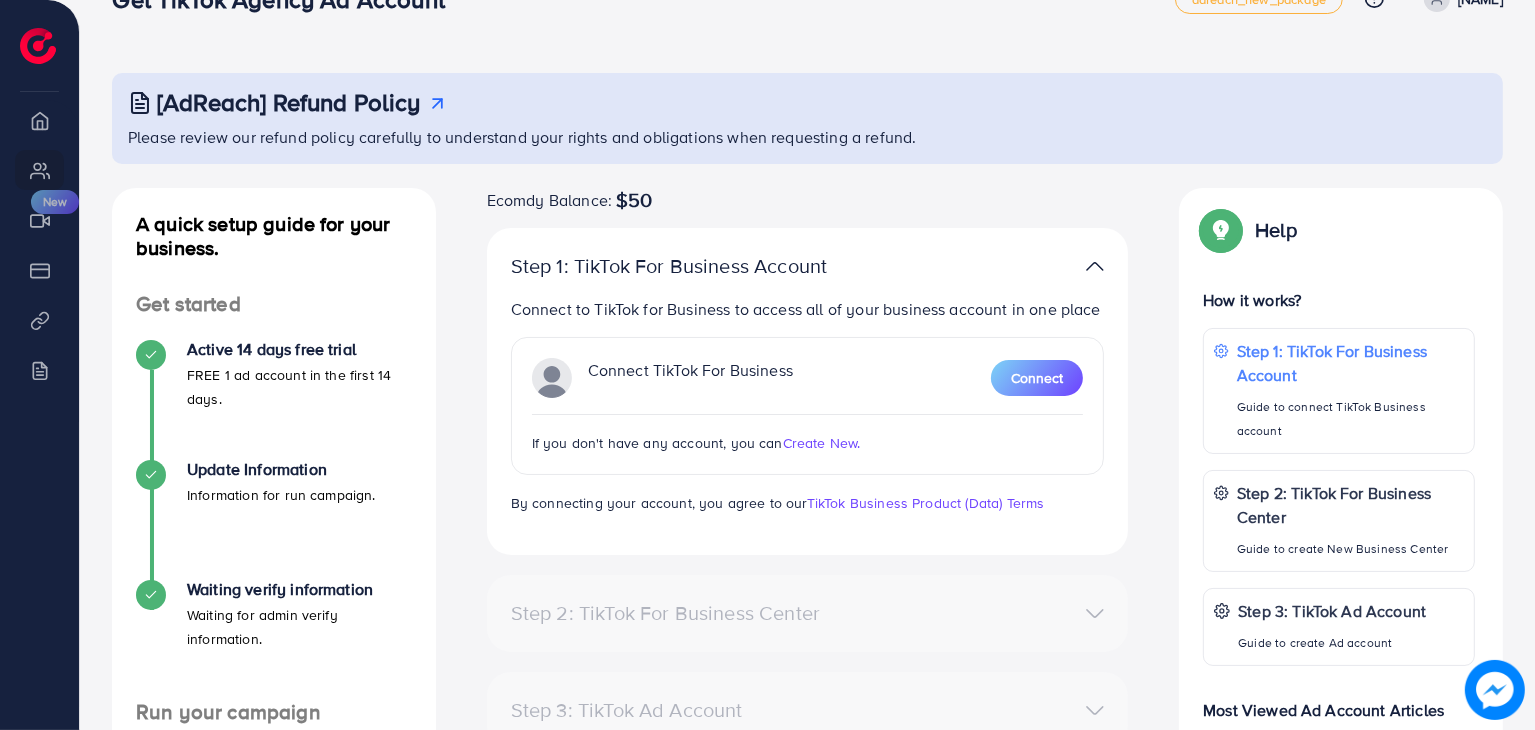 scroll, scrollTop: 0, scrollLeft: 0, axis: both 